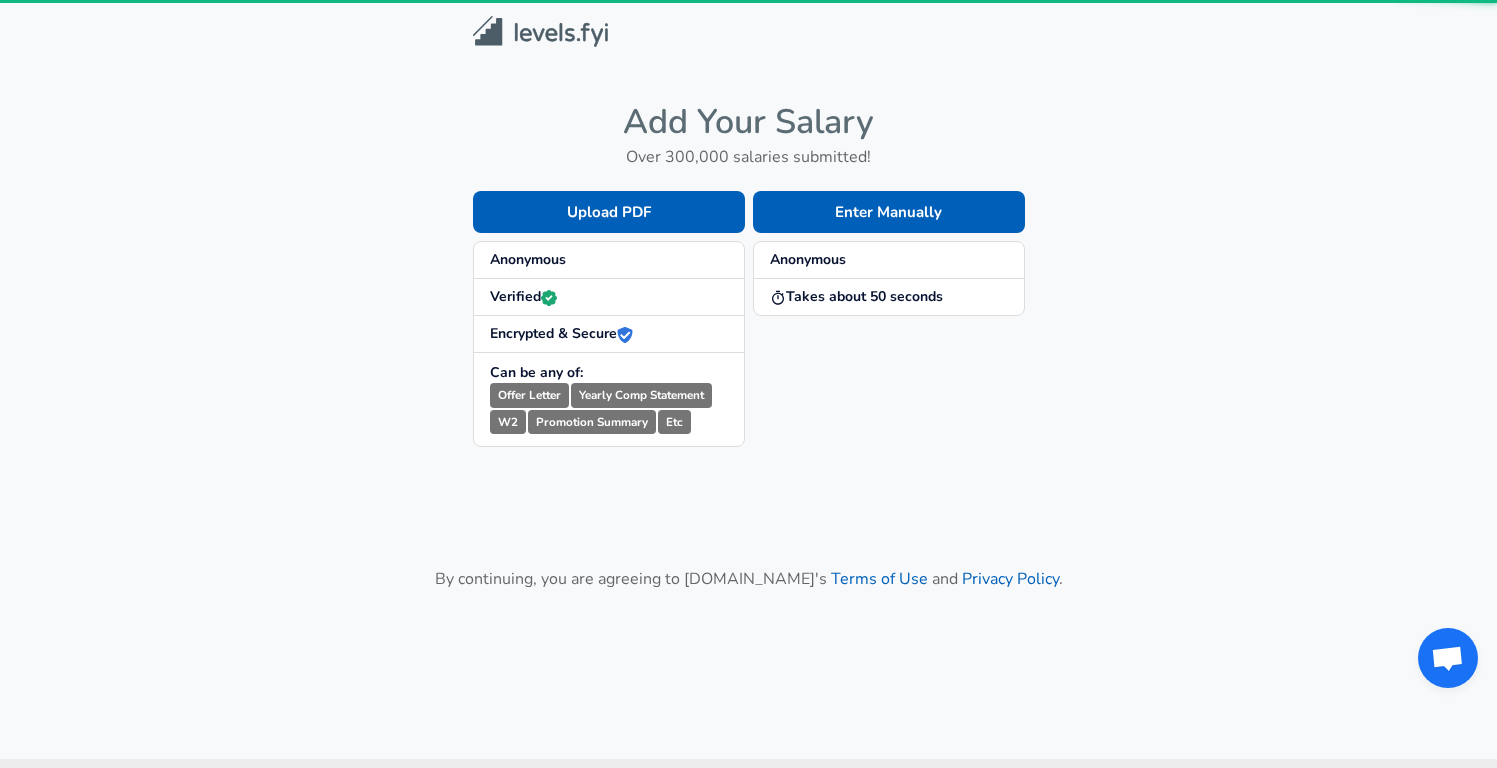 scroll, scrollTop: 0, scrollLeft: 0, axis: both 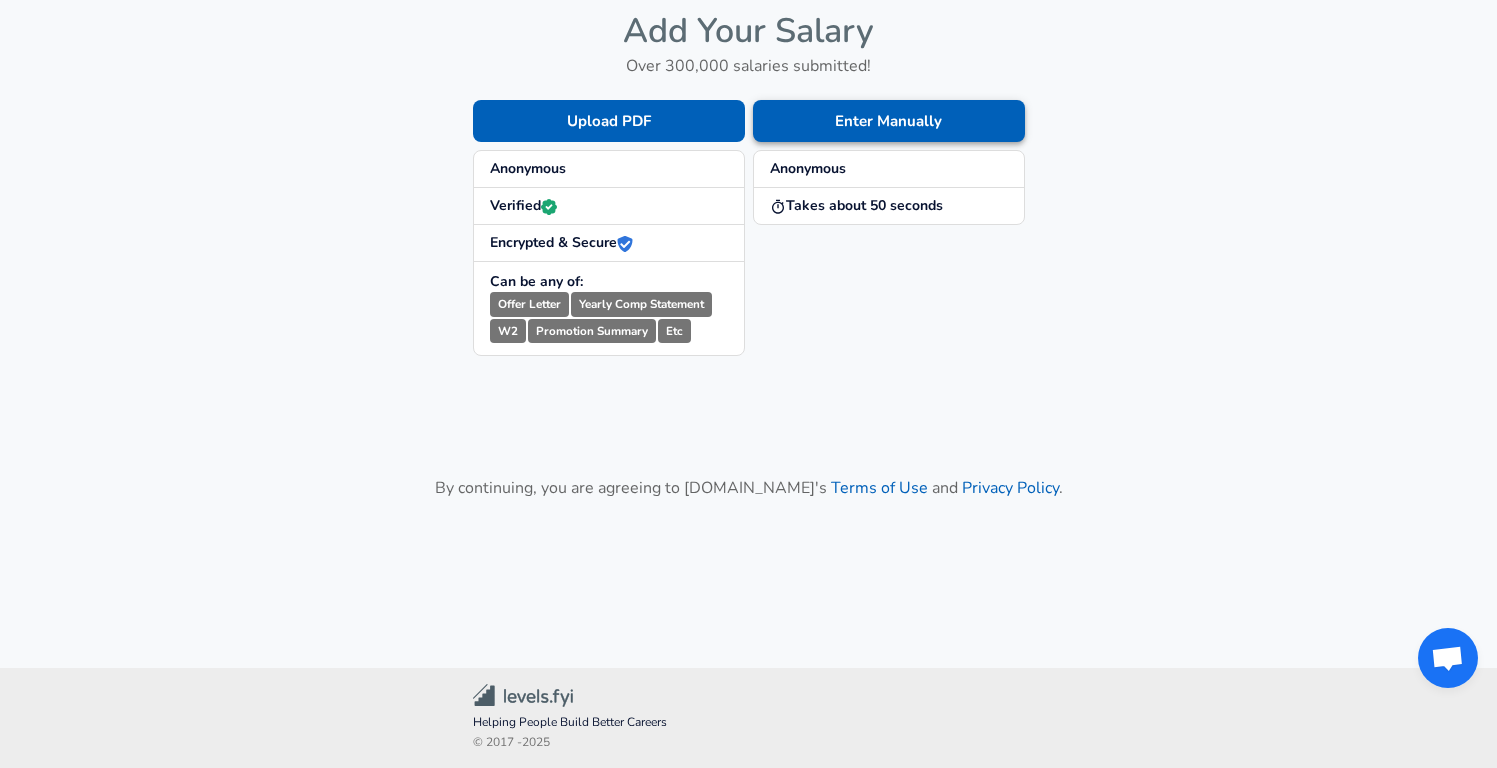 click on "Enter Manually" at bounding box center (889, 121) 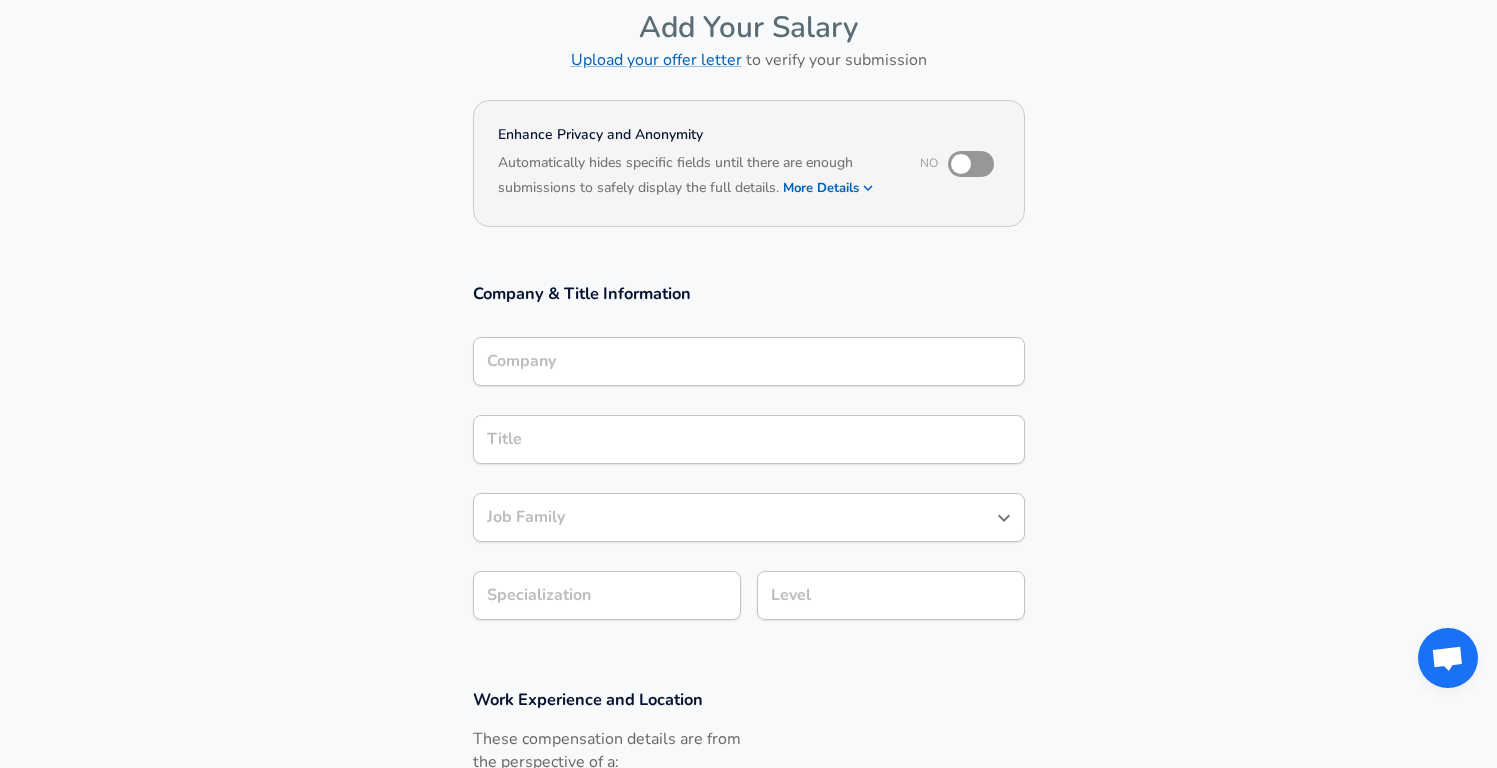 scroll, scrollTop: 117, scrollLeft: 0, axis: vertical 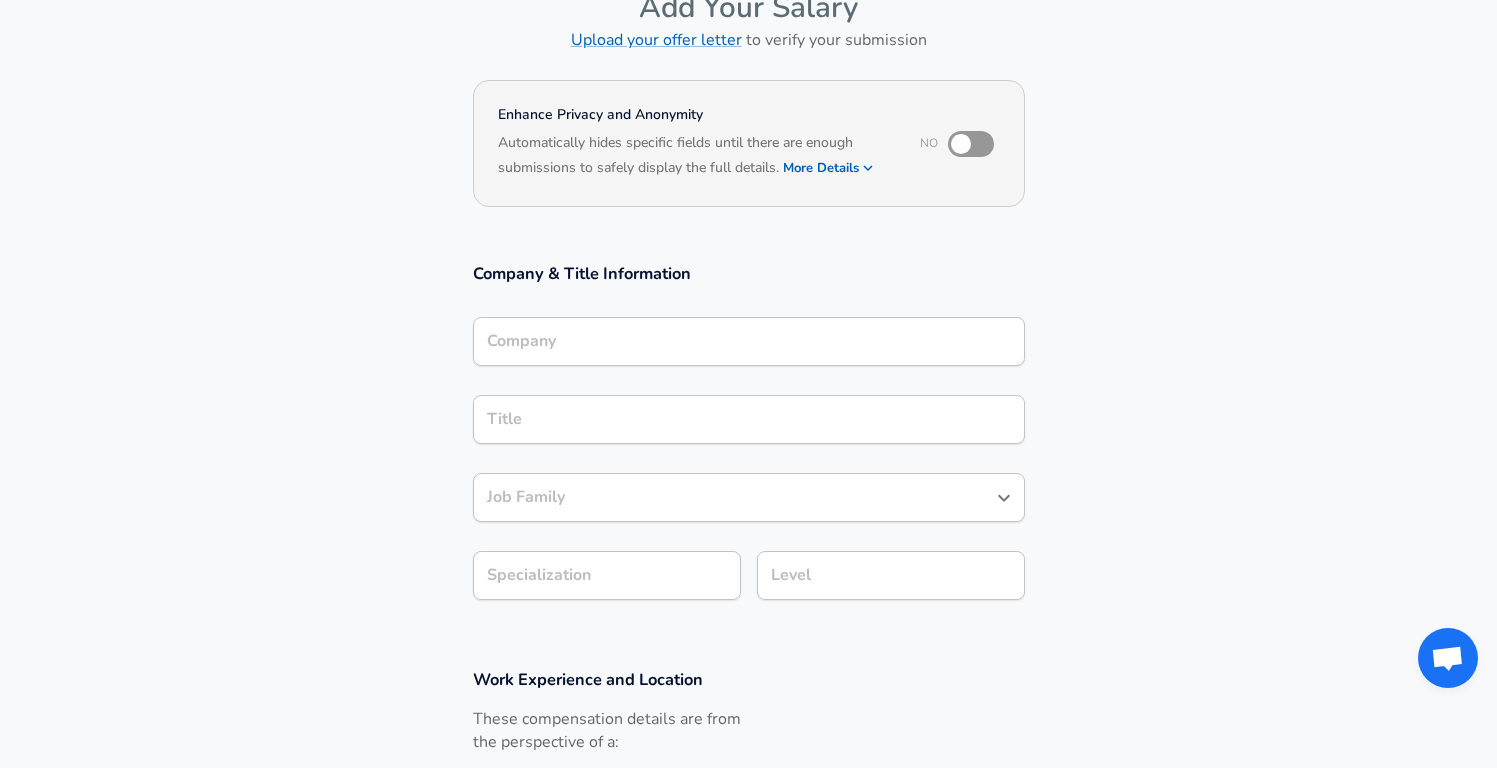 click on "Company" at bounding box center (749, 341) 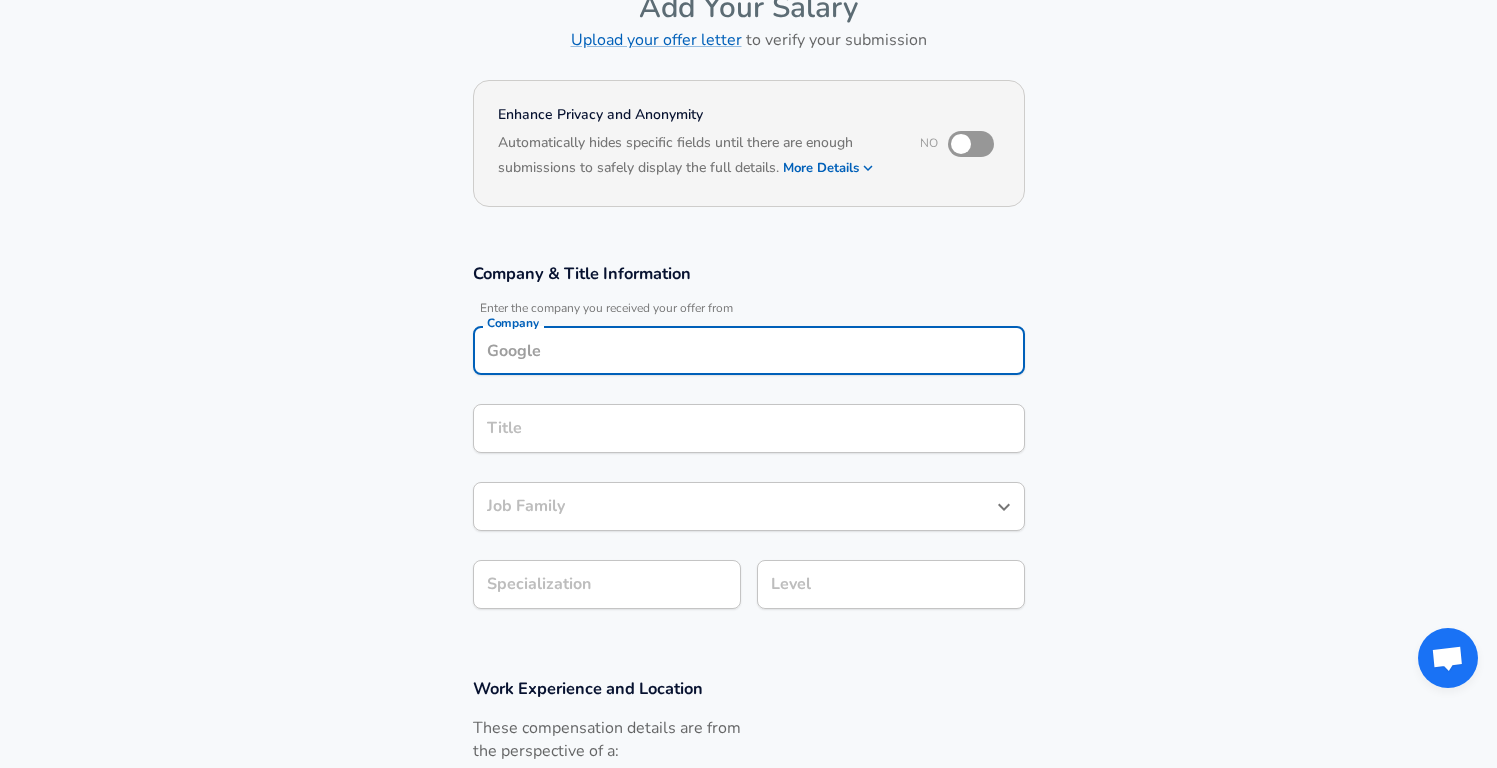 click on "Company" at bounding box center (749, 350) 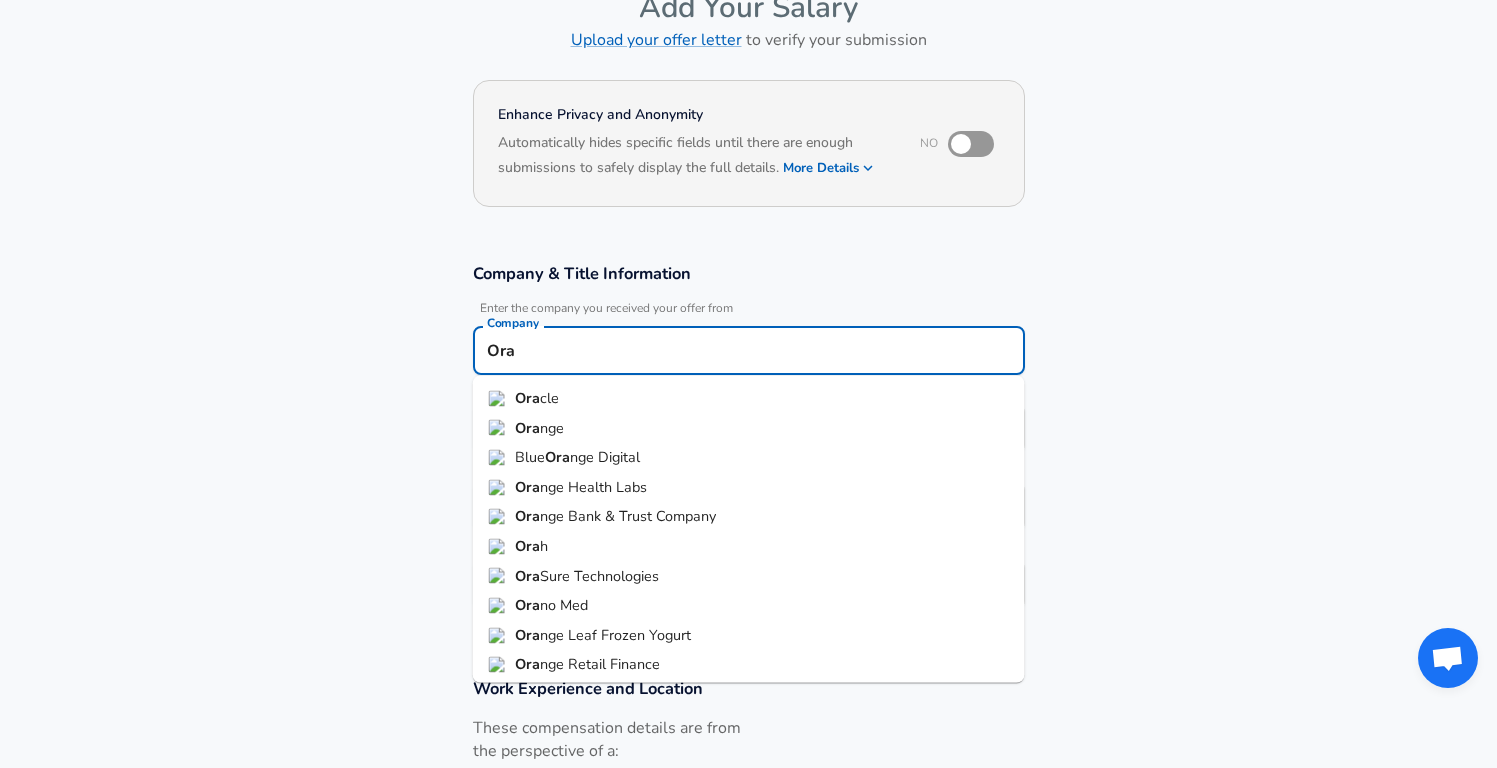 click on "Ora cle" at bounding box center [749, 399] 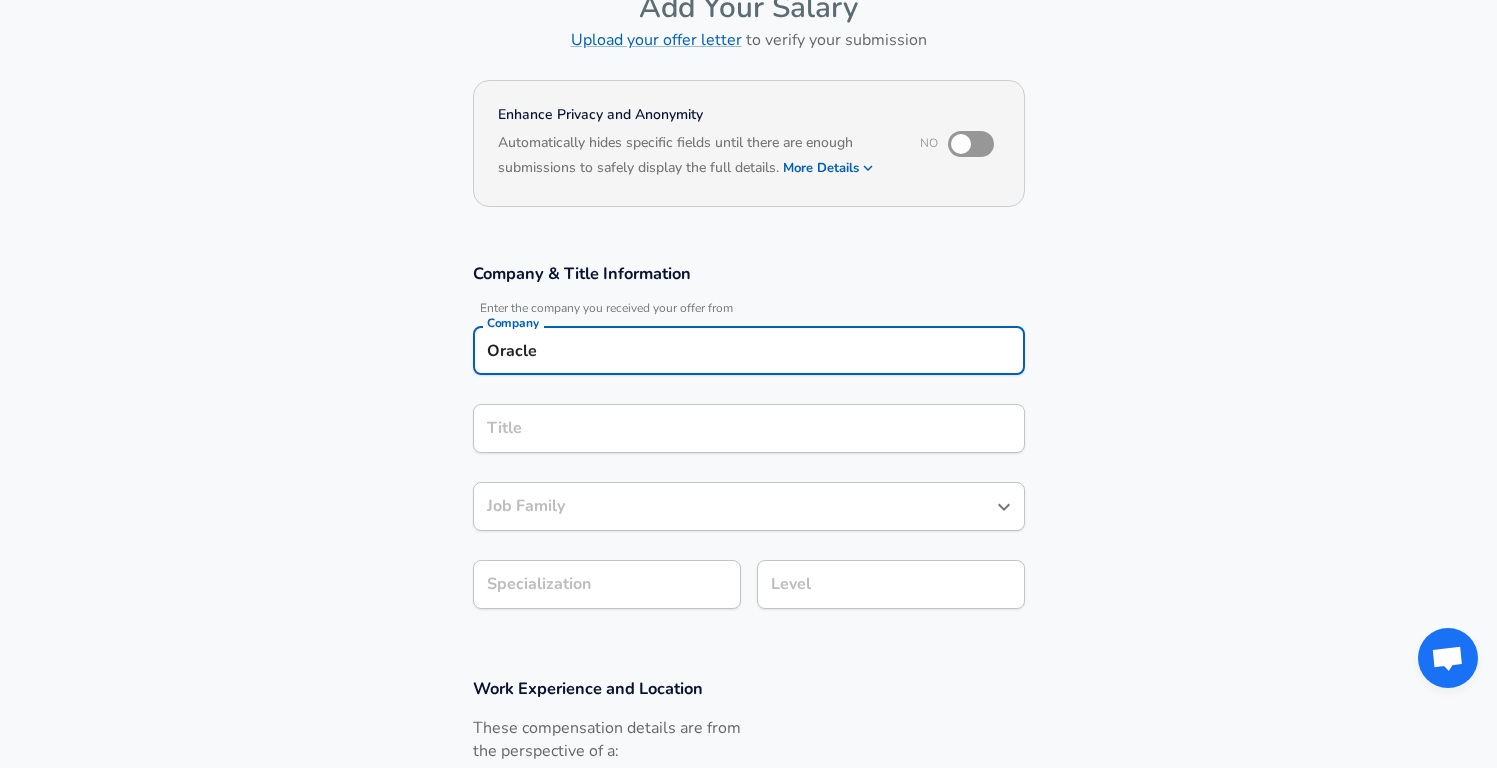 type on "Oracle" 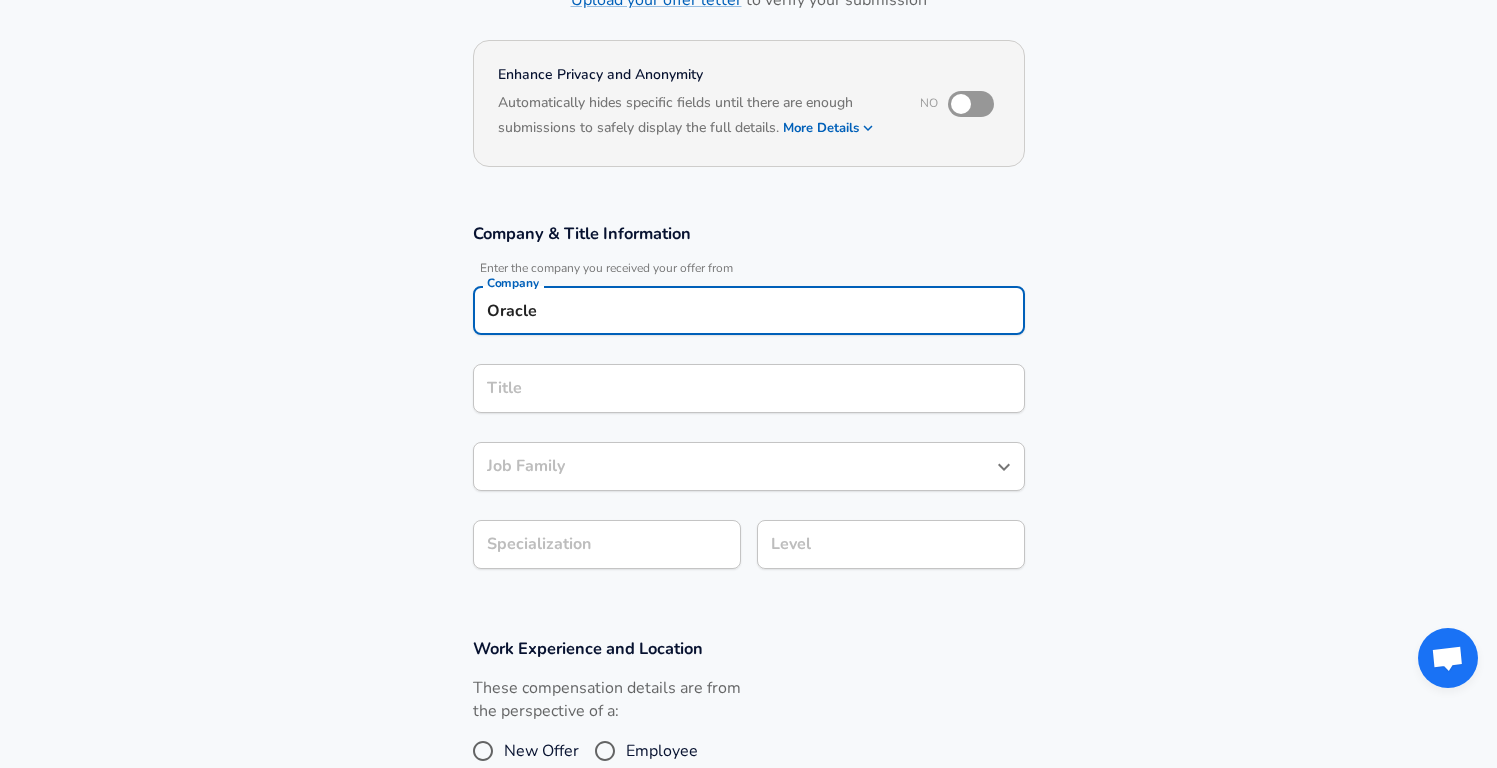 click on "Title" at bounding box center (749, 388) 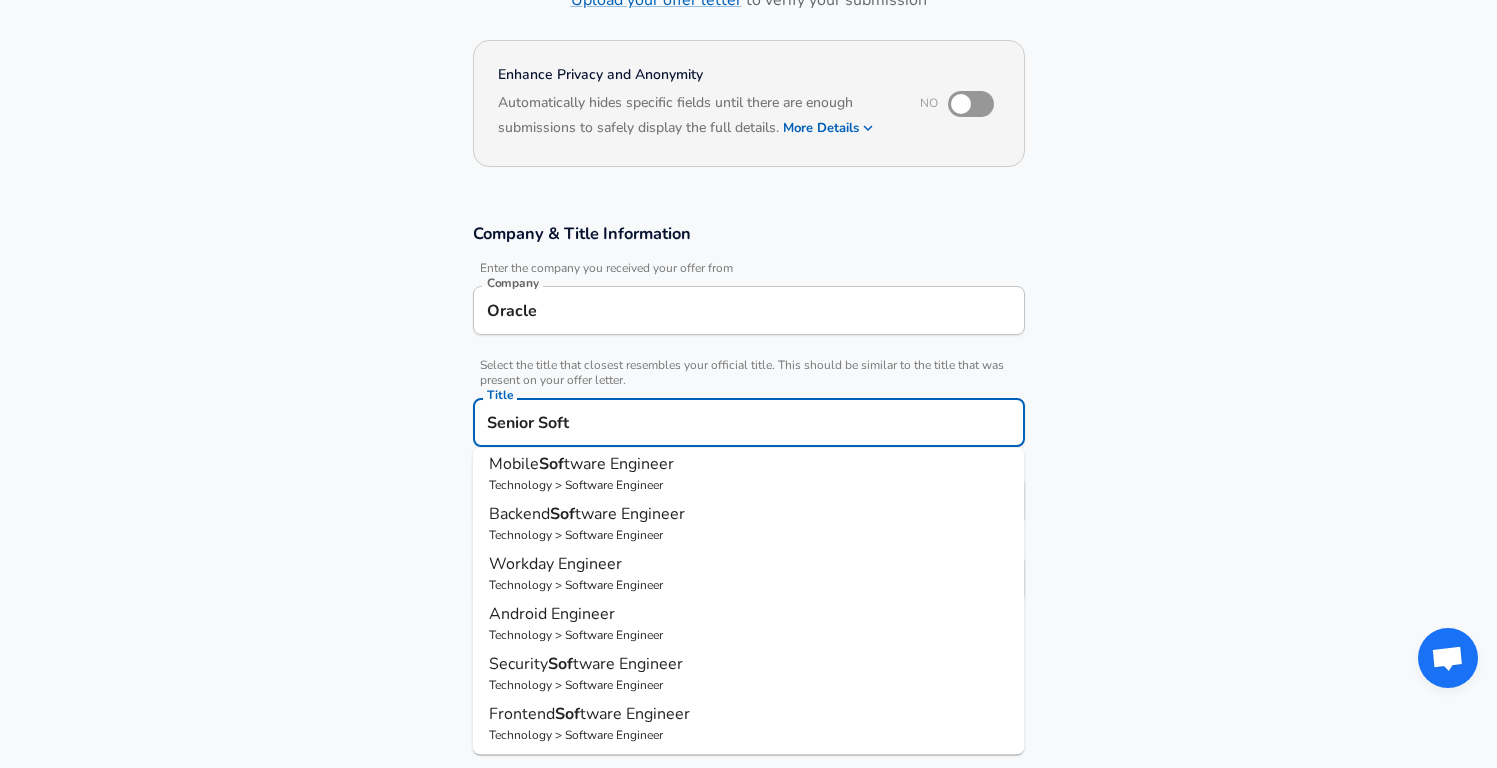 scroll, scrollTop: 0, scrollLeft: 0, axis: both 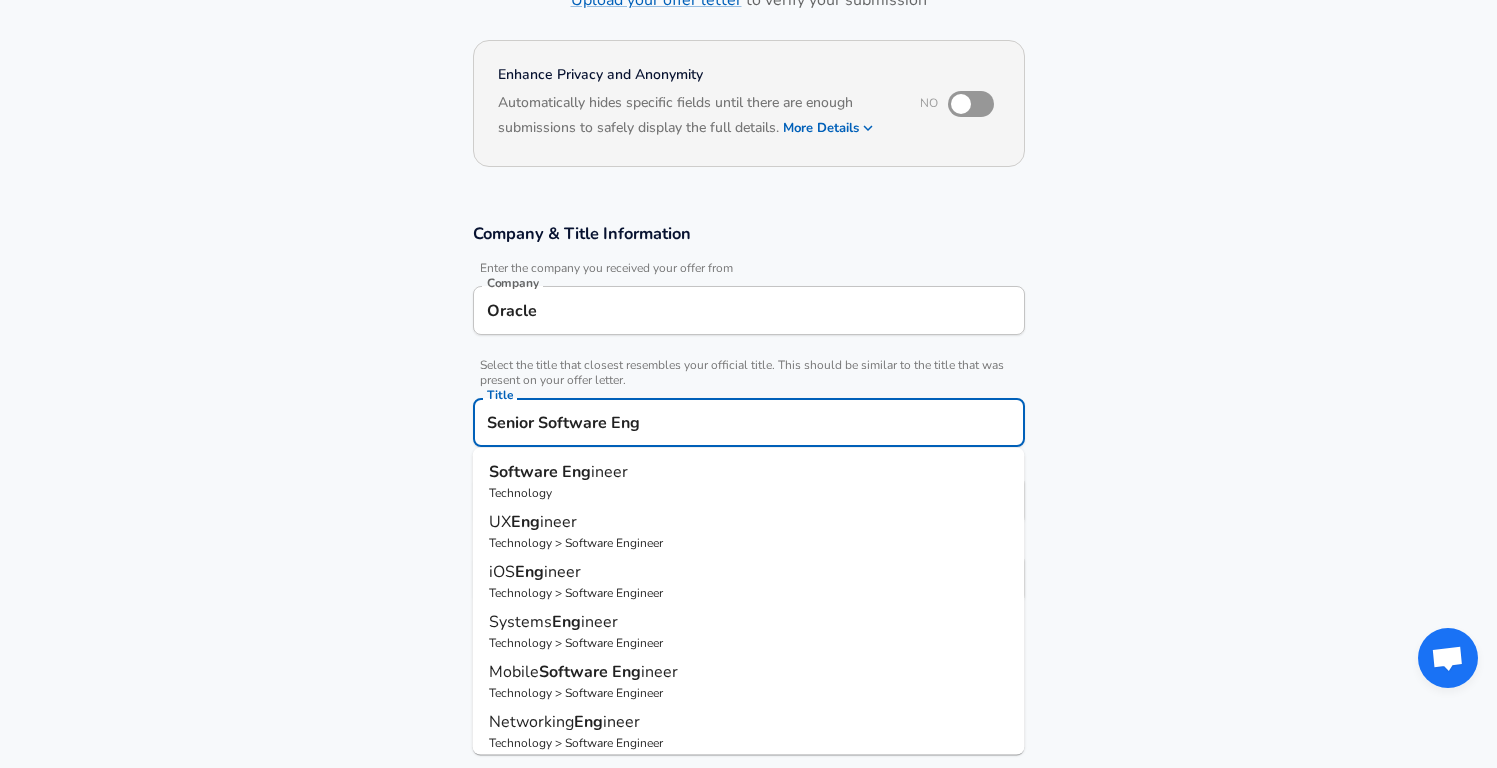 click on "Eng" at bounding box center [576, 472] 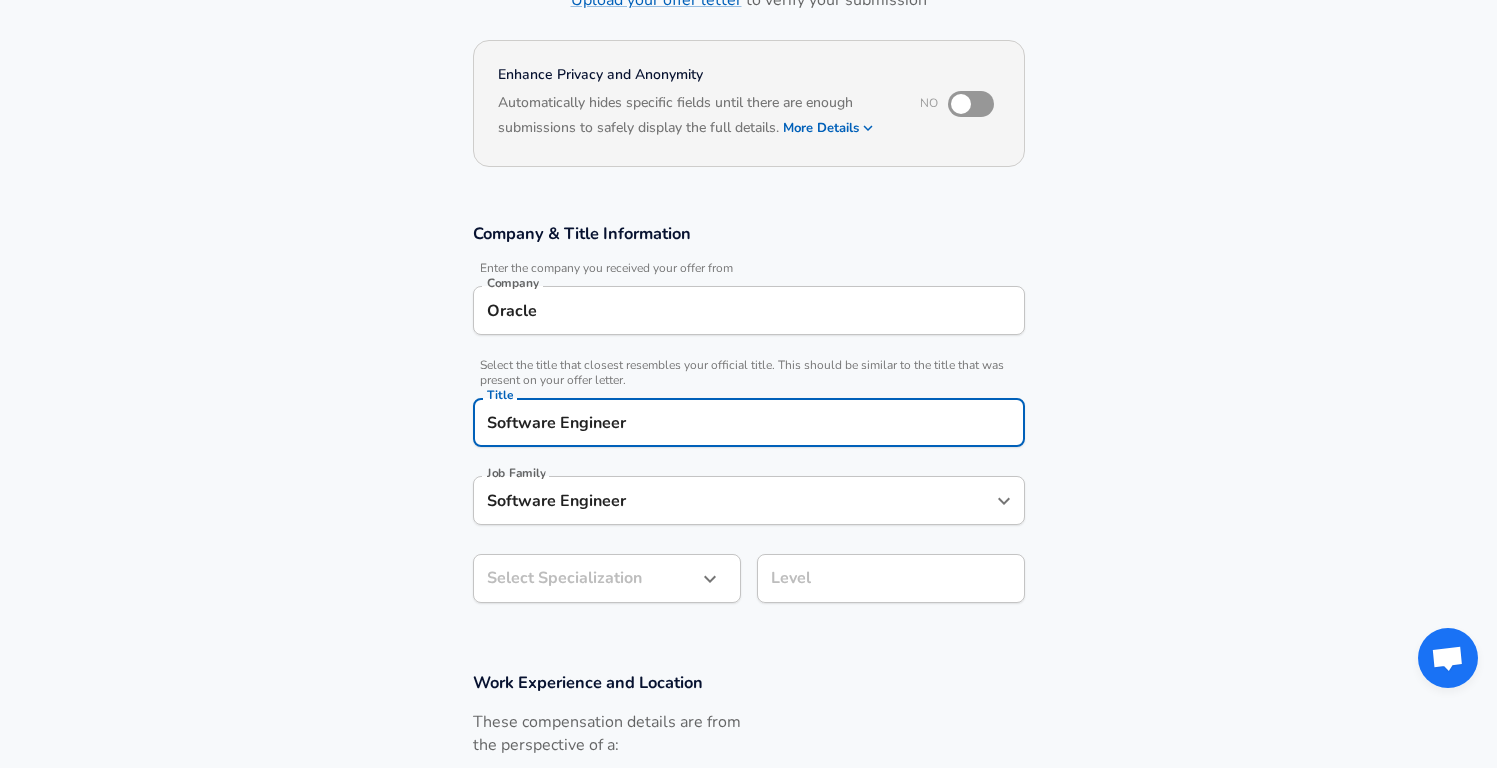 type on "Software Engineer" 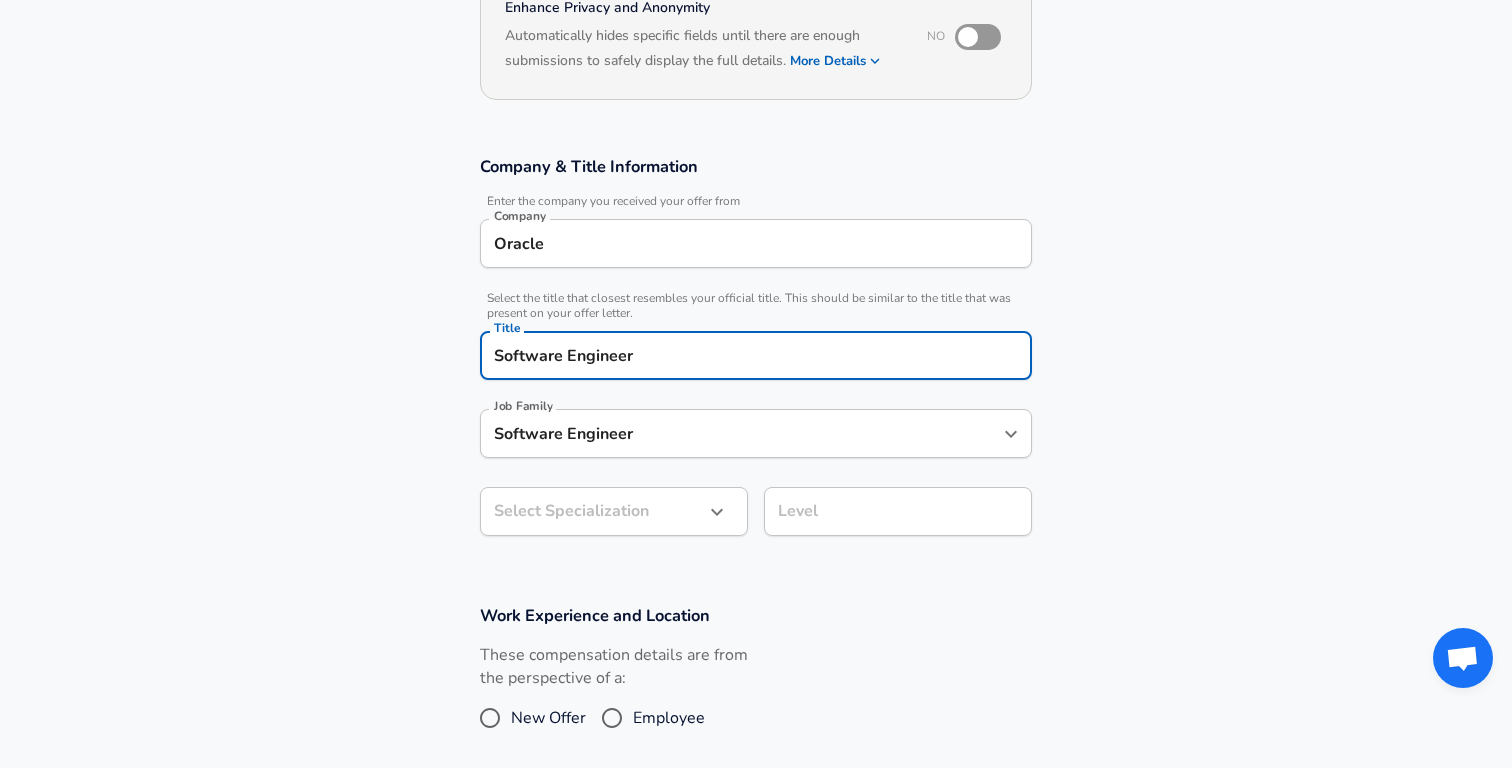 click on "Restart Add Your Salary Upload your offer letter   to verify your submission Enhance Privacy and Anonymity No Automatically hides specific fields until there are enough submissions to safely display the full details.   More Details Based on your submission and the data points that we have already collected, we will automatically hide and anonymize specific fields if there aren't enough data points to remain sufficiently anonymous. Company & Title Information   Enter the company you received your offer from Company Oracle Company   Select the title that closest resembles your official title. This should be similar to the title that was present on your offer letter. Title Software Engineer Title Job Family Software Engineer Job Family Select Specialization ​ Select Specialization Level Level Work Experience and Location These compensation details are from the perspective of a: New Offer Employee Submit Salary By continuing, you are agreeing to [DOMAIN_NAME][PERSON_NAME]'s   Terms of Use   and   Privacy Policy . © 2017 -" at bounding box center (756, 160) 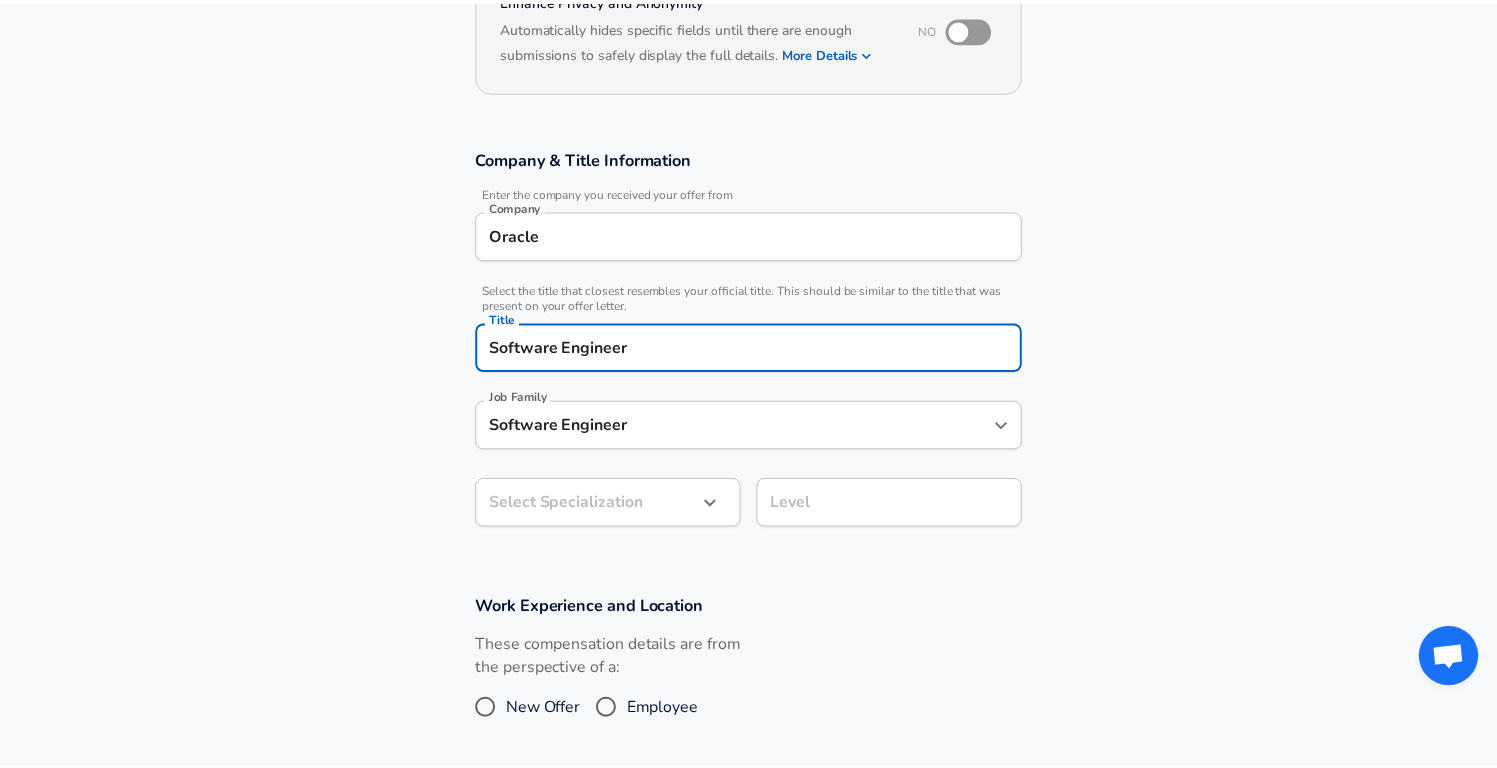 scroll, scrollTop: 240, scrollLeft: 0, axis: vertical 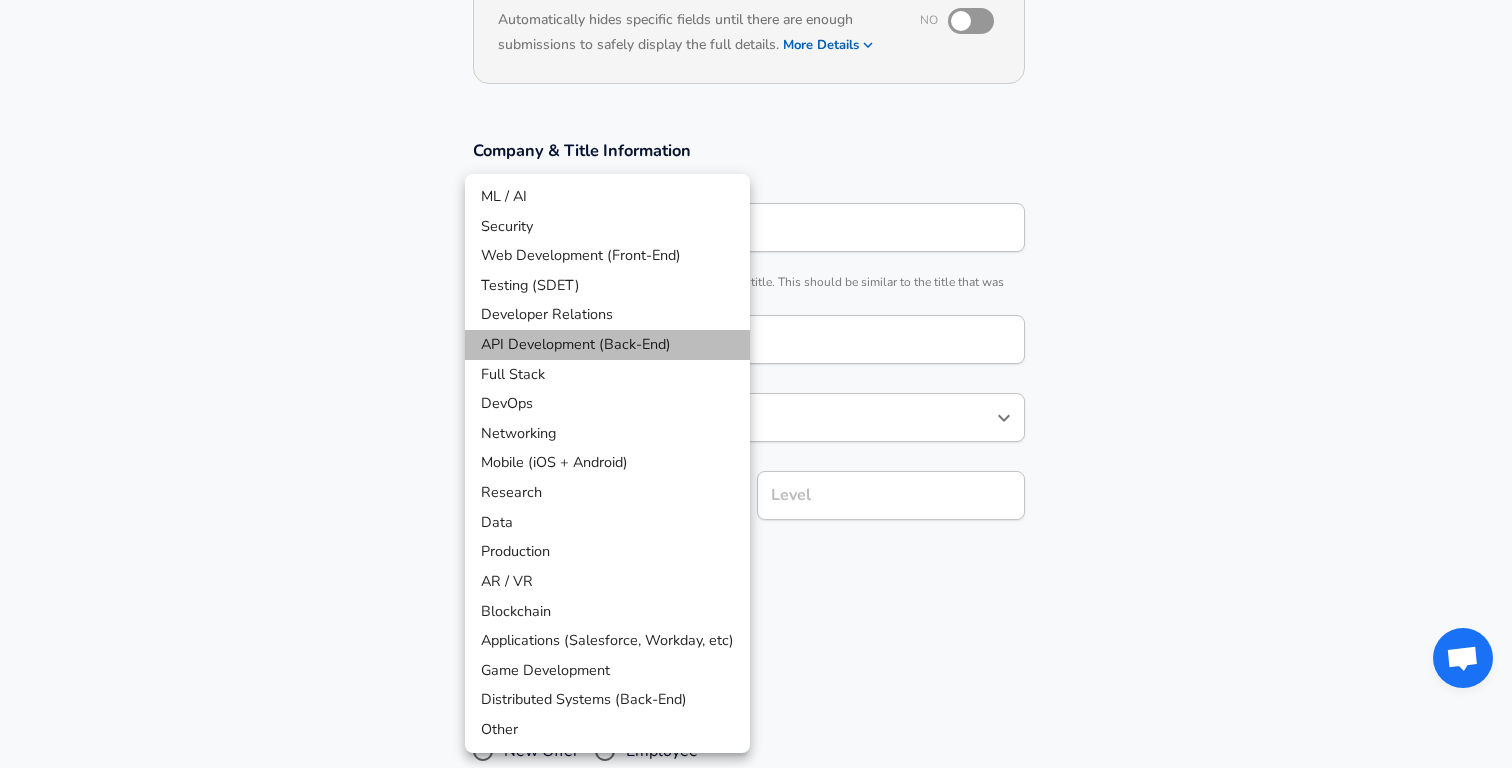 click on "API Development (Back-End)" at bounding box center (607, 345) 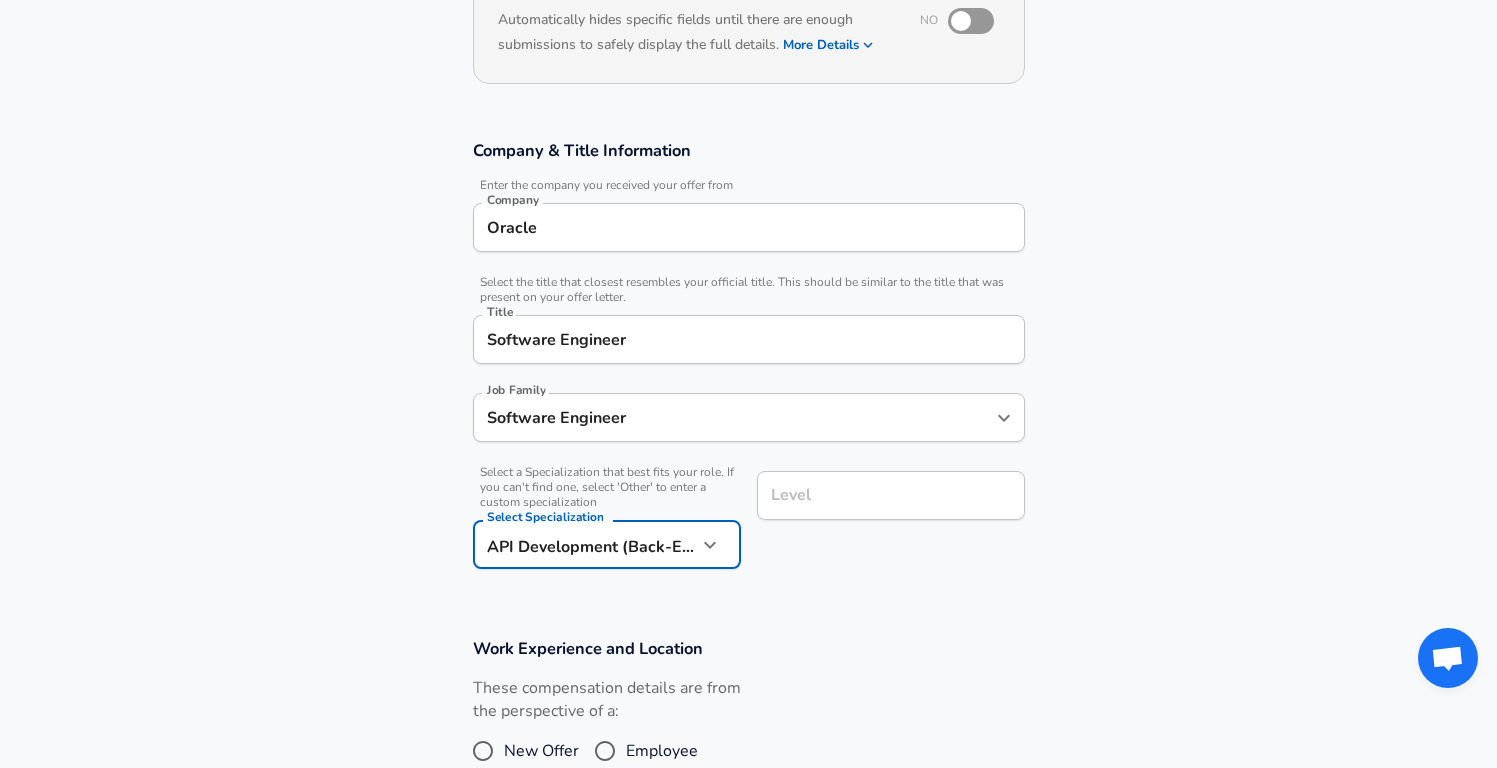 scroll, scrollTop: 0, scrollLeft: 0, axis: both 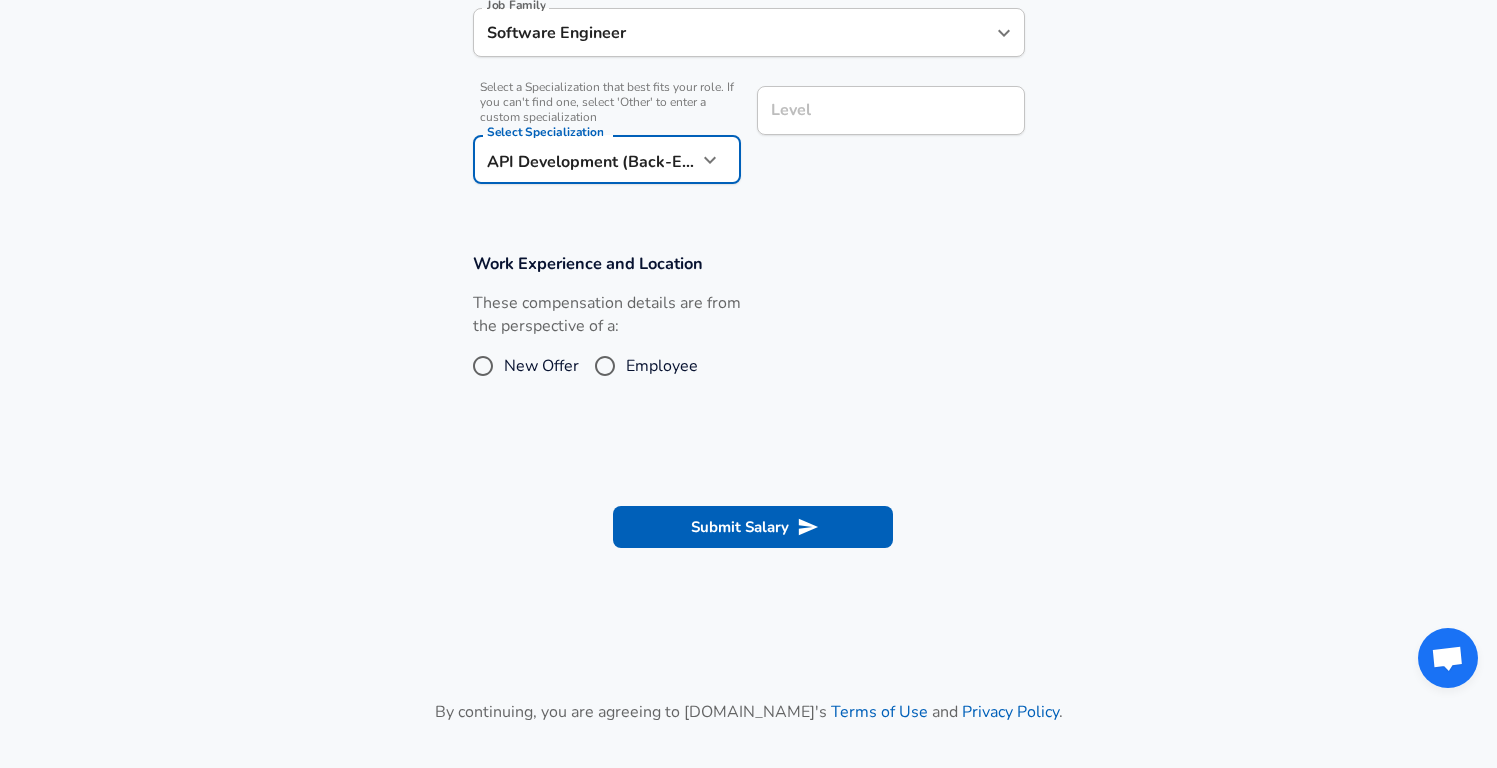 click on "Employee" at bounding box center (605, 366) 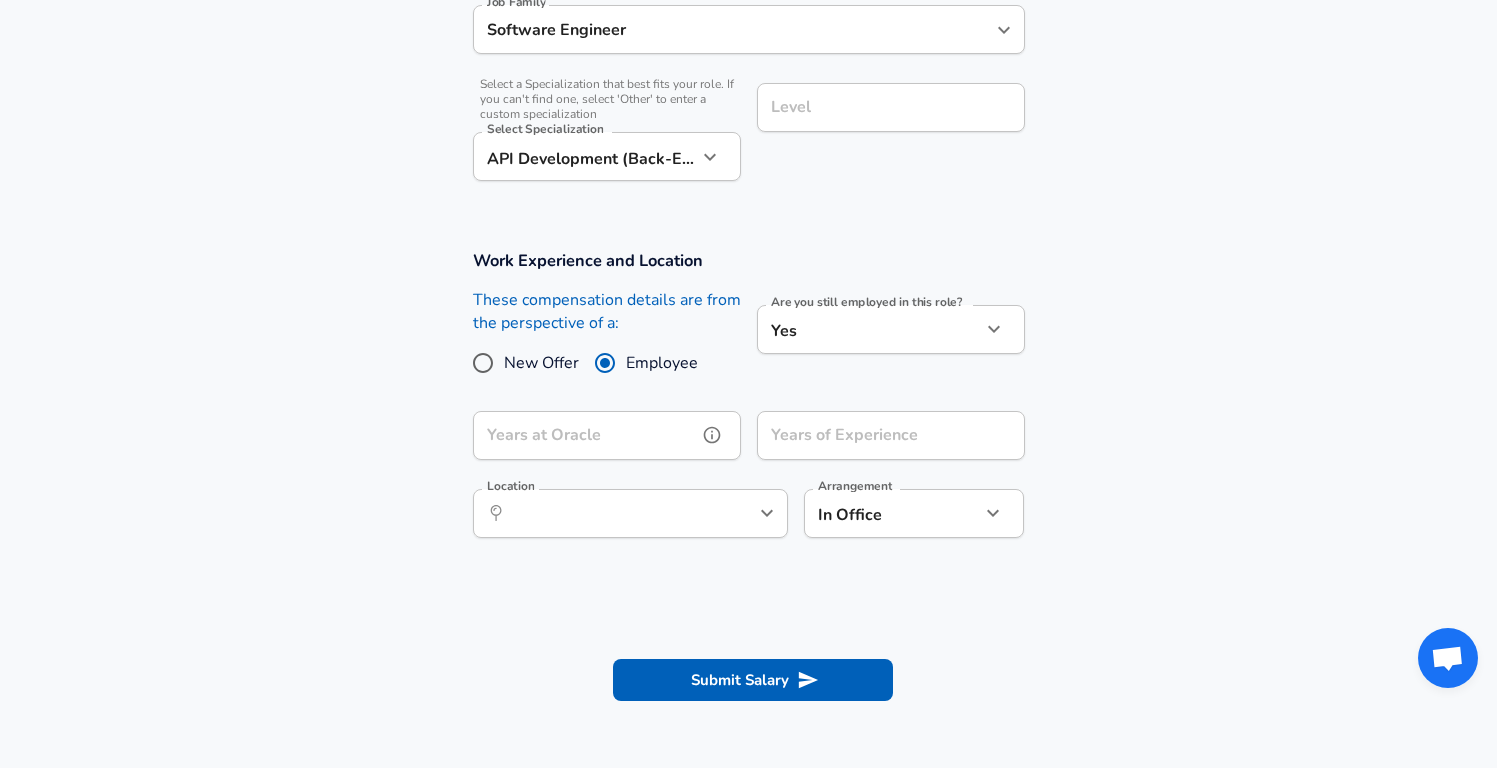 click on "Years at Oracle" at bounding box center (585, 435) 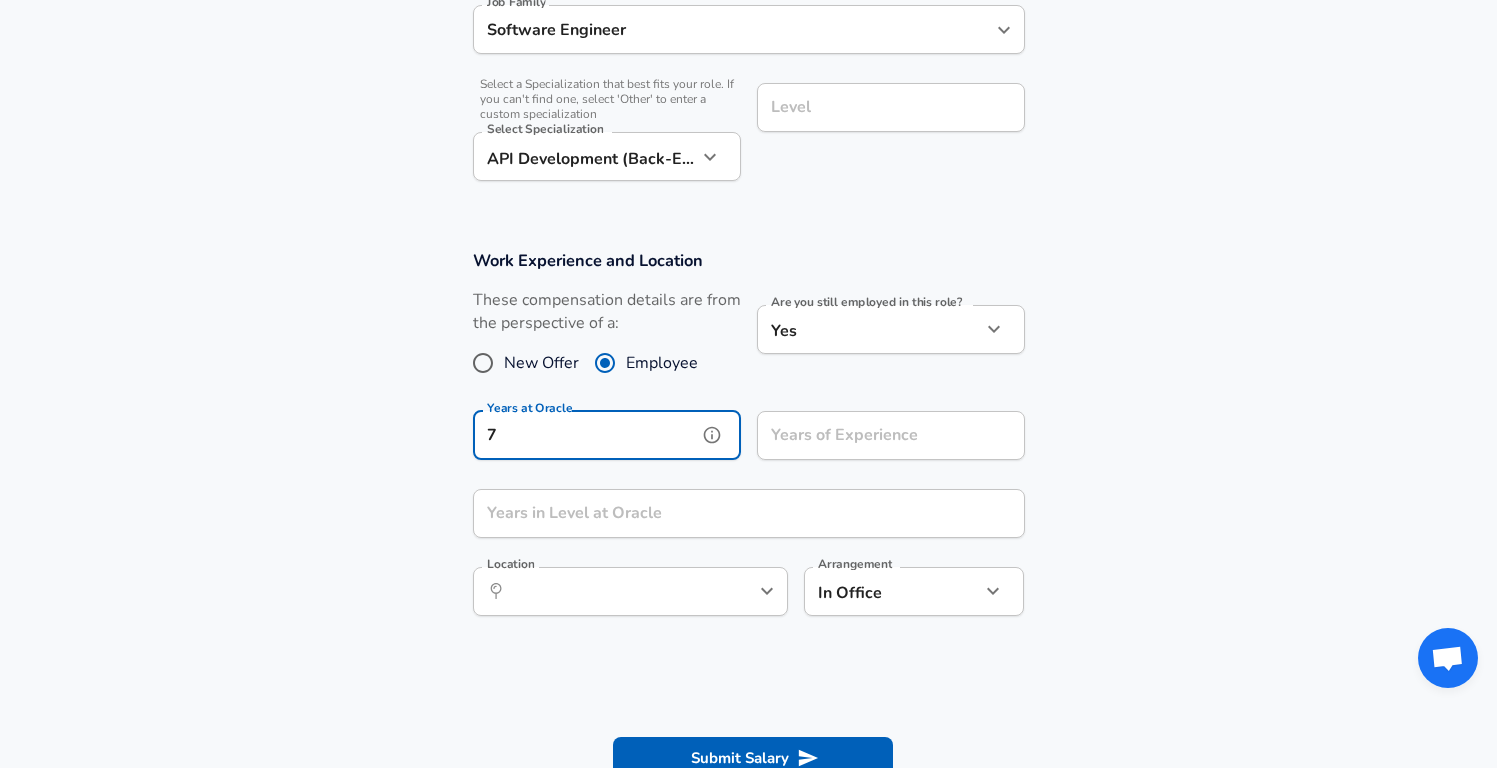type on "7" 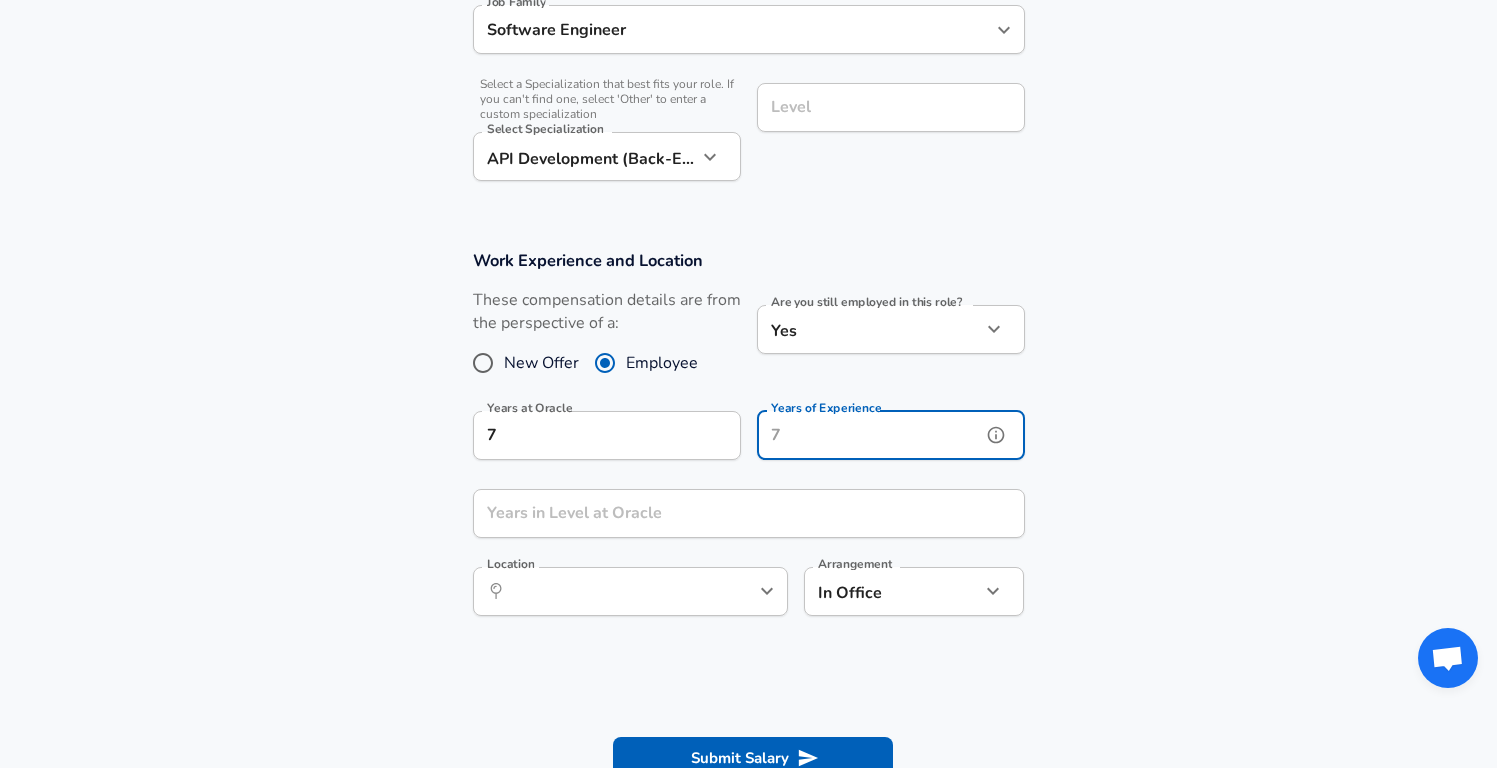 click on "Years of Experience" at bounding box center [869, 435] 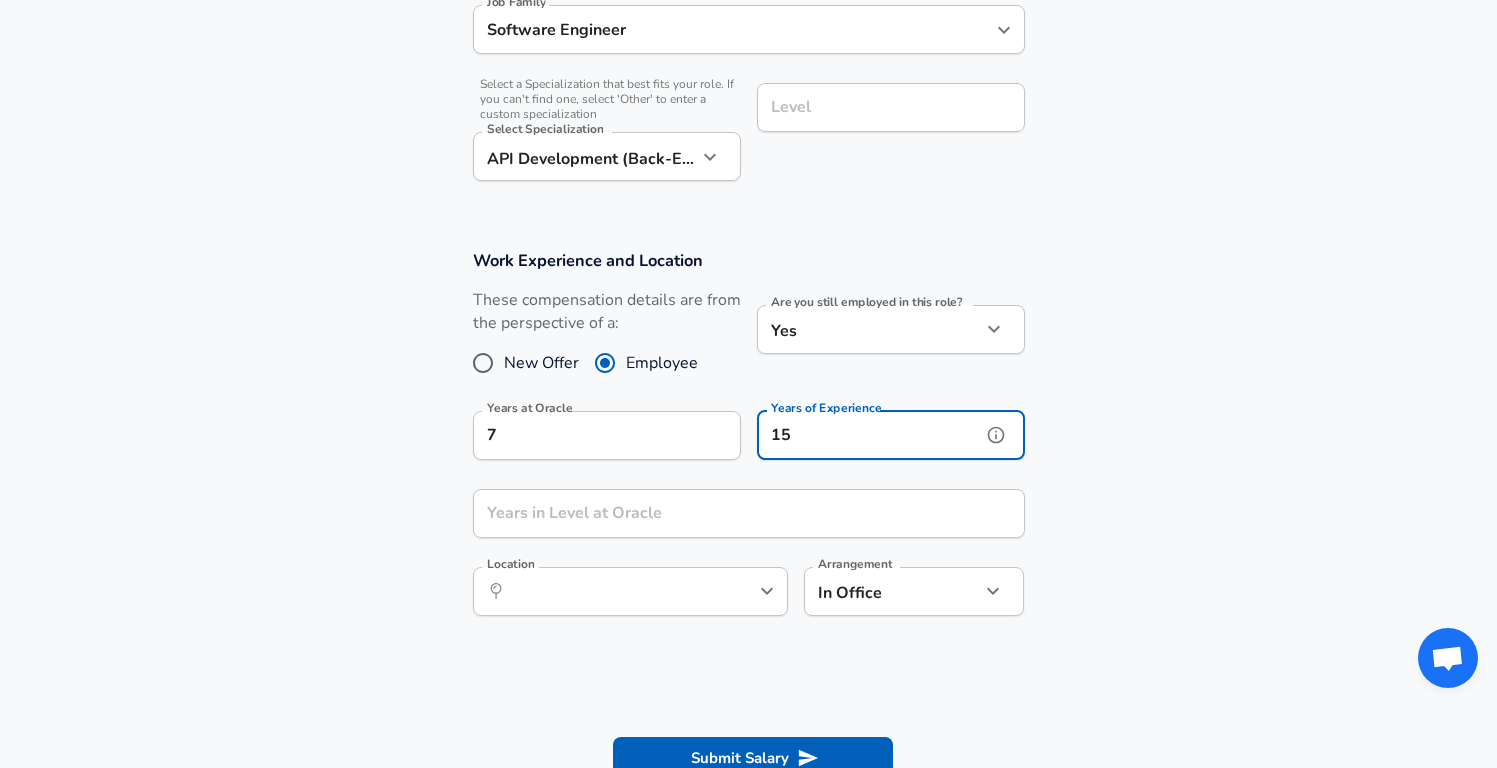 type on "15" 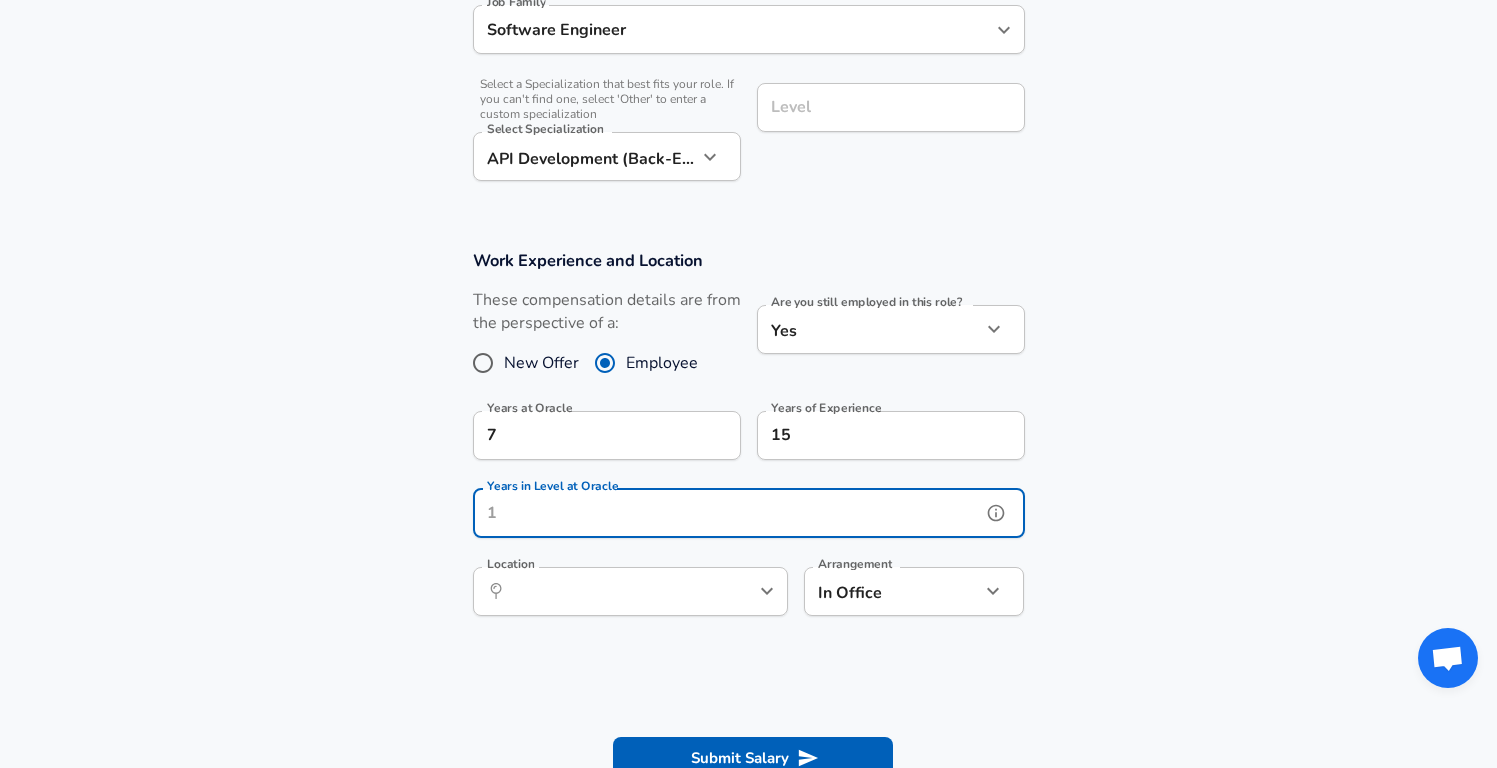 click on "Years in Level at Oracle" at bounding box center (727, 513) 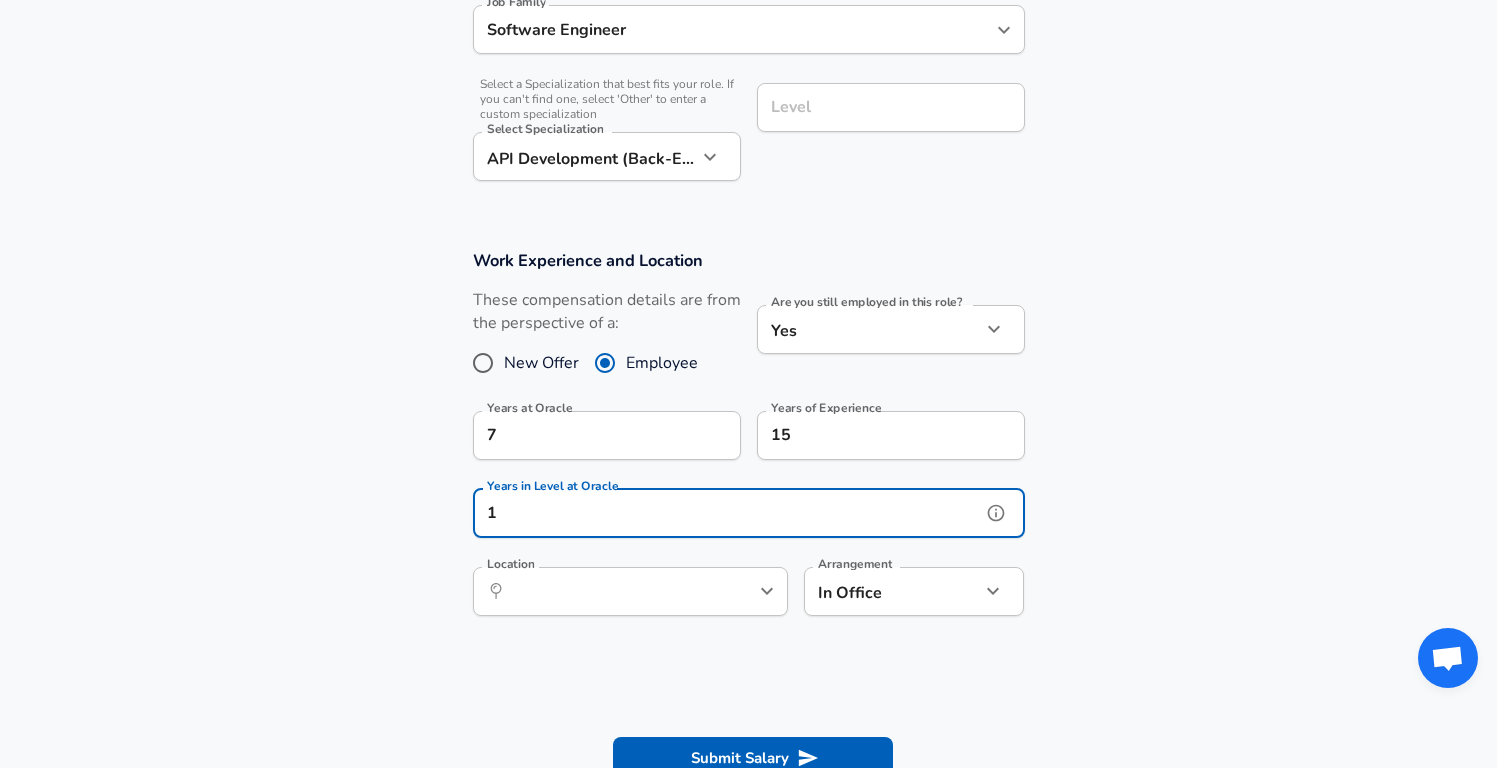 type on "1" 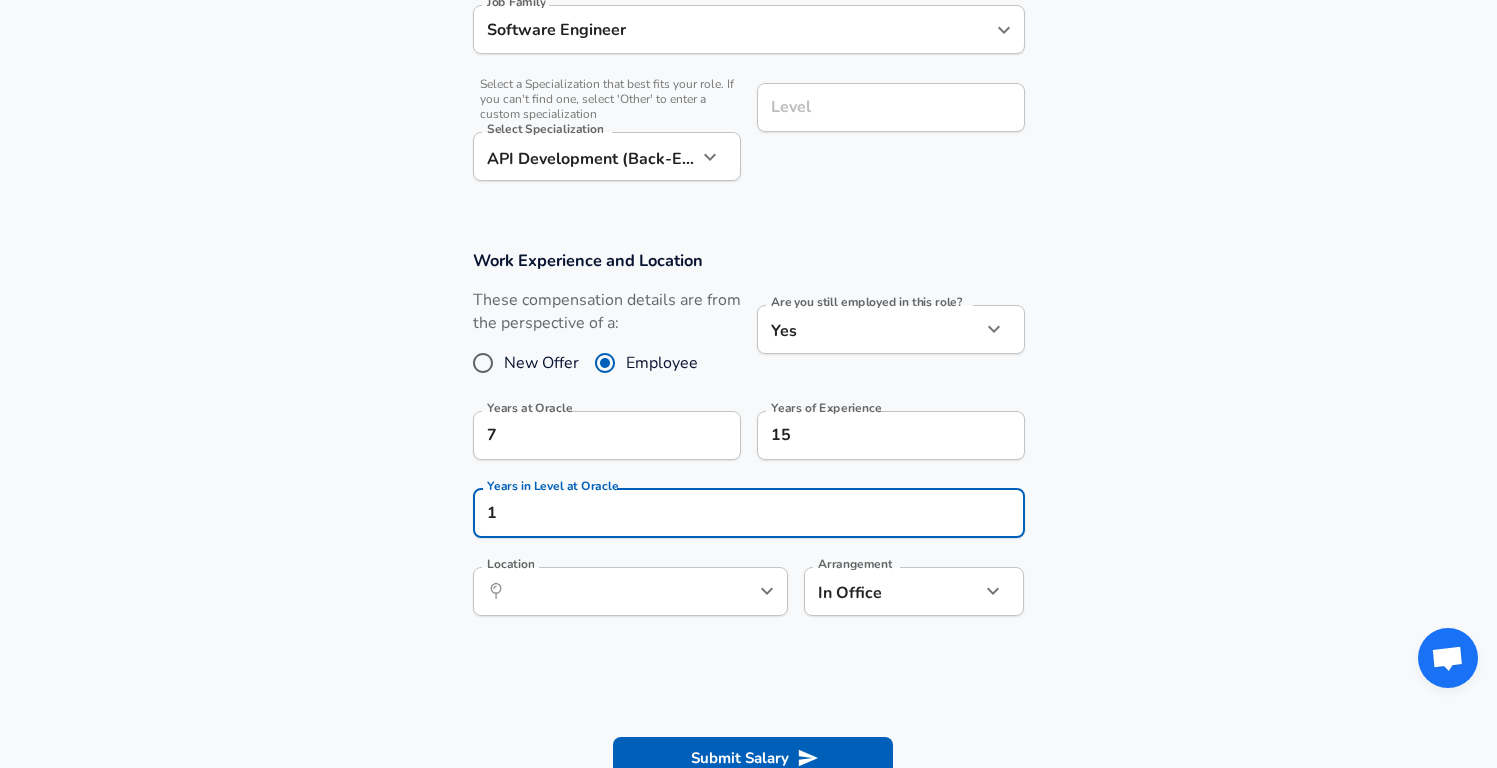 click at bounding box center [748, 680] 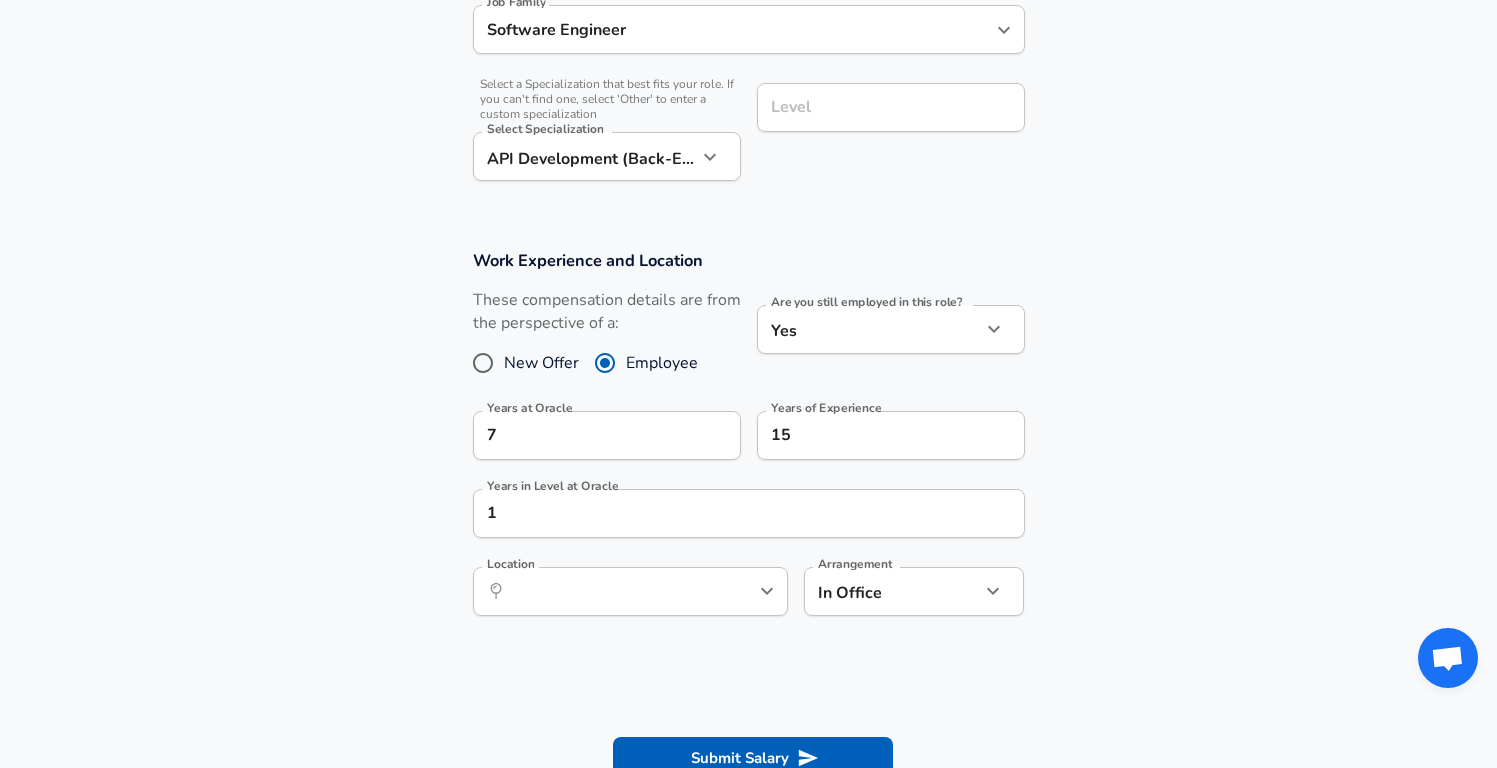 click on "​ Location" at bounding box center (630, 591) 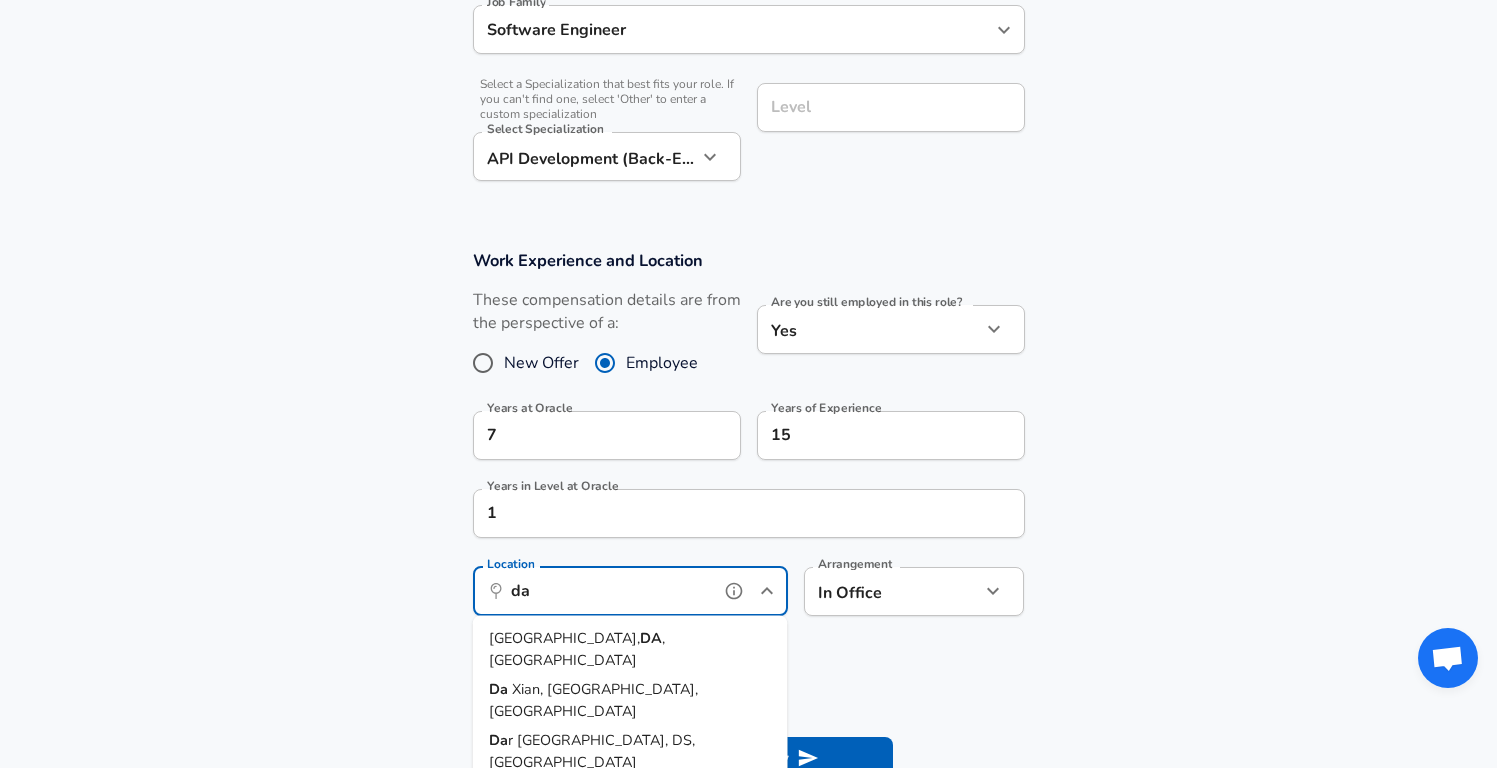 click on "Da llas, [GEOGRAPHIC_DATA]" at bounding box center [630, 792] 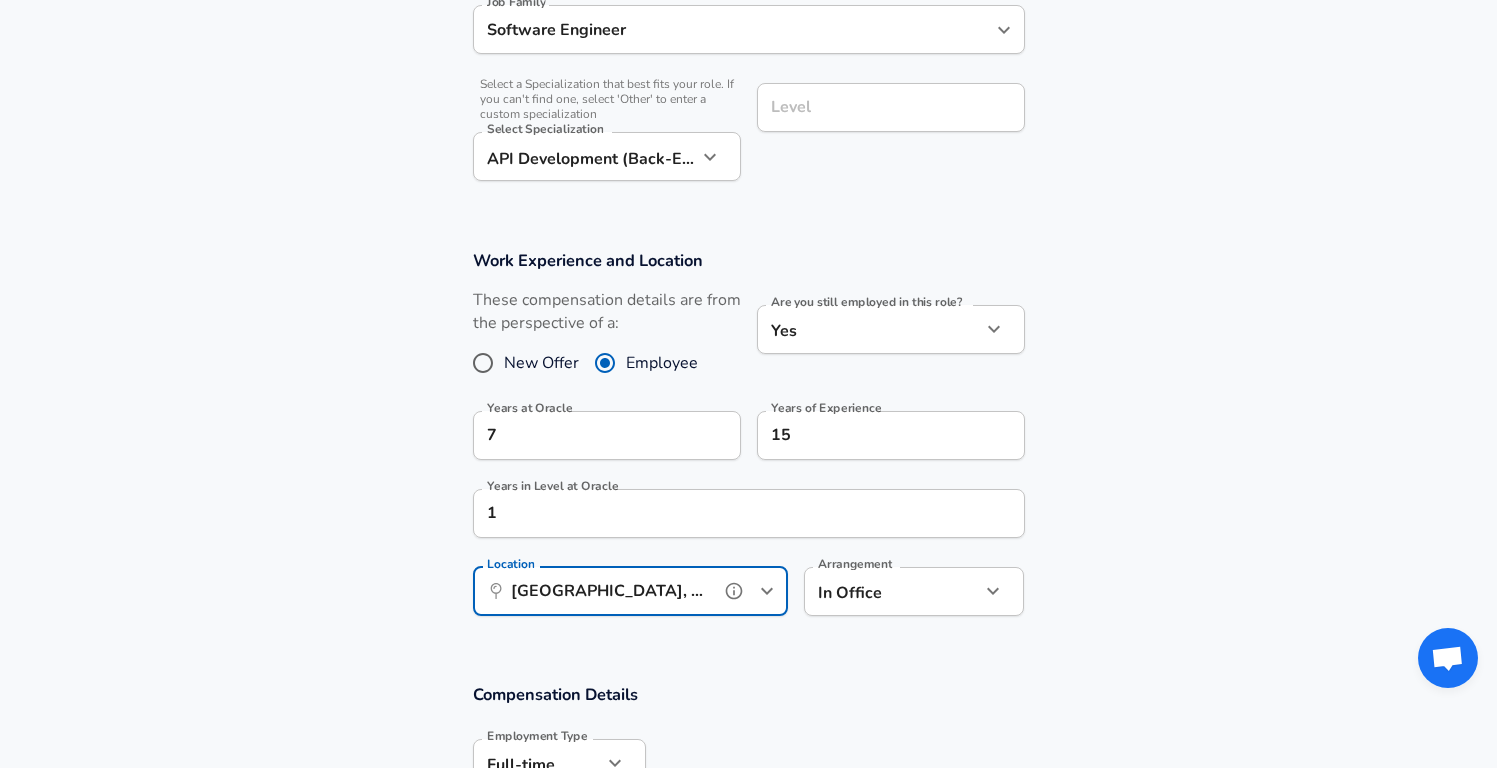 type on "[GEOGRAPHIC_DATA], [GEOGRAPHIC_DATA]" 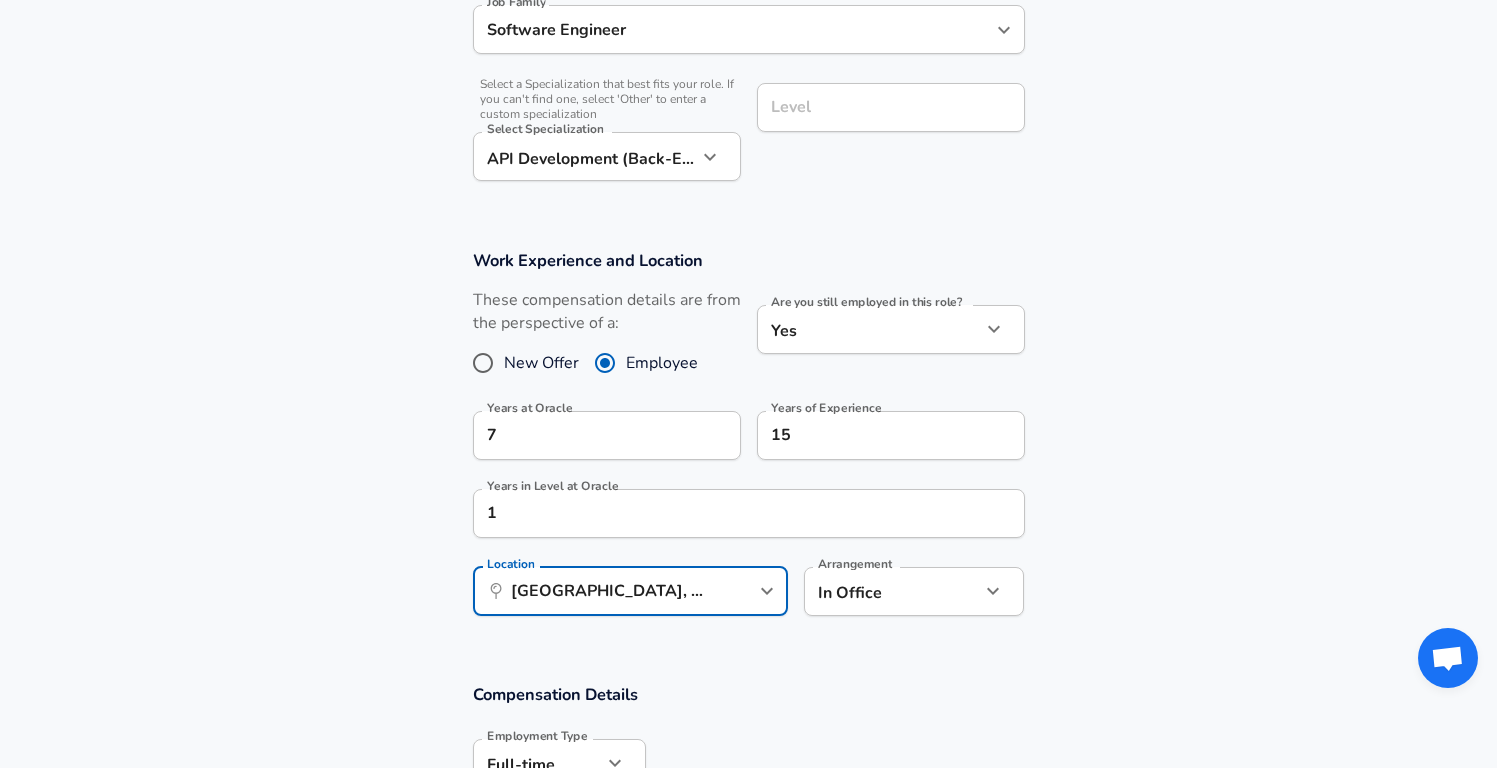 click on "Restart Add Your Salary Upload your offer letter   to verify your submission Enhance Privacy and Anonymity No Automatically hides specific fields until there are enough submissions to safely display the full details.   More Details Based on your submission and the data points that we have already collected, we will automatically hide and anonymize specific fields if there aren't enough data points to remain sufficiently anonymous. Company & Title Information   Enter the company you received your offer from Company Oracle Company   Select the title that closest resembles your official title. This should be similar to the title that was present on your offer letter. Title Software Engineer Title Job Family Software Engineer Job Family   Select a Specialization that best fits your role. If you can't find one, select 'Other' to enter a custom specialization Select Specialization API Development (Back-End) API Development (Back-End) Select Specialization Level Level Work Experience and Location New Offer Employee" at bounding box center [748, -244] 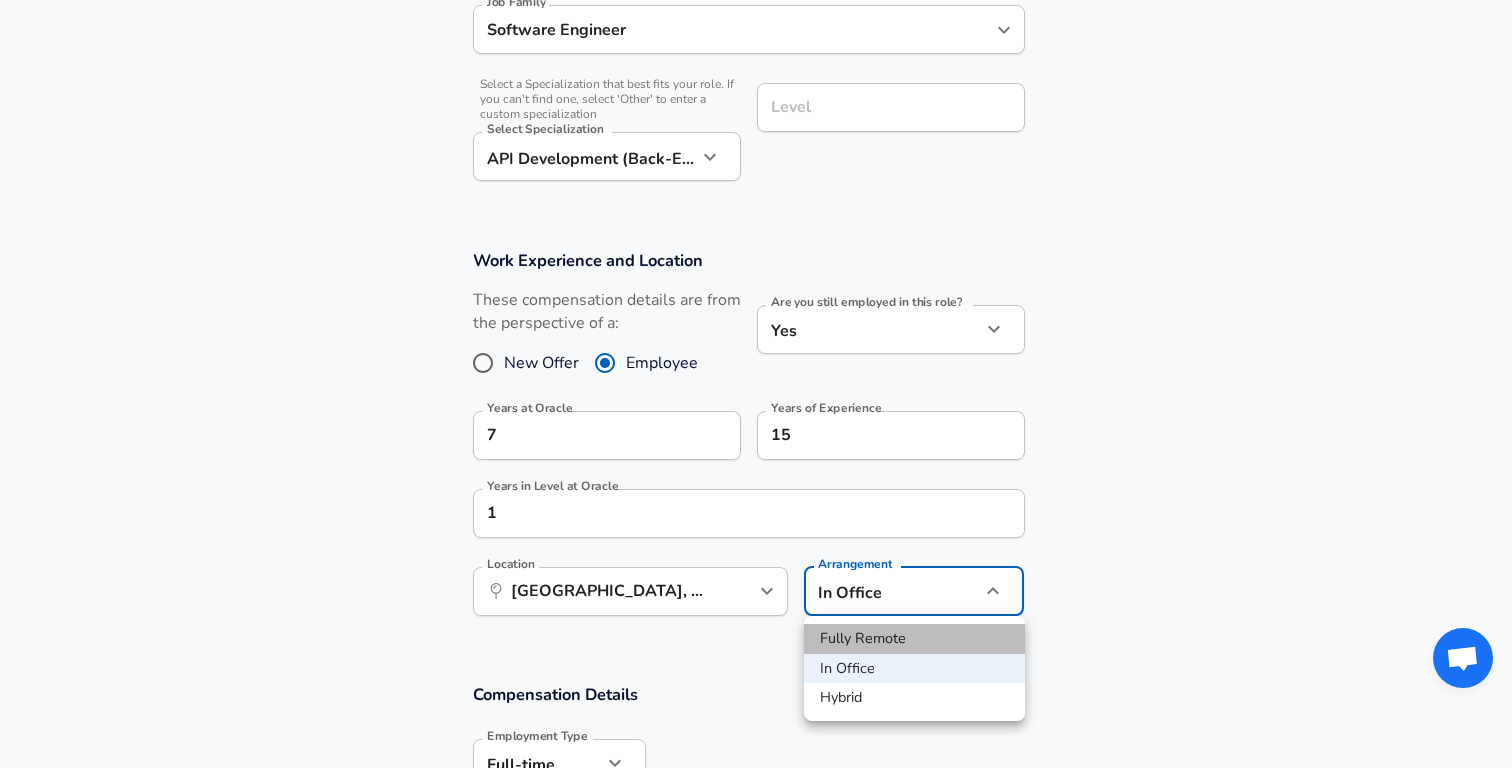 click on "Fully Remote" at bounding box center (914, 639) 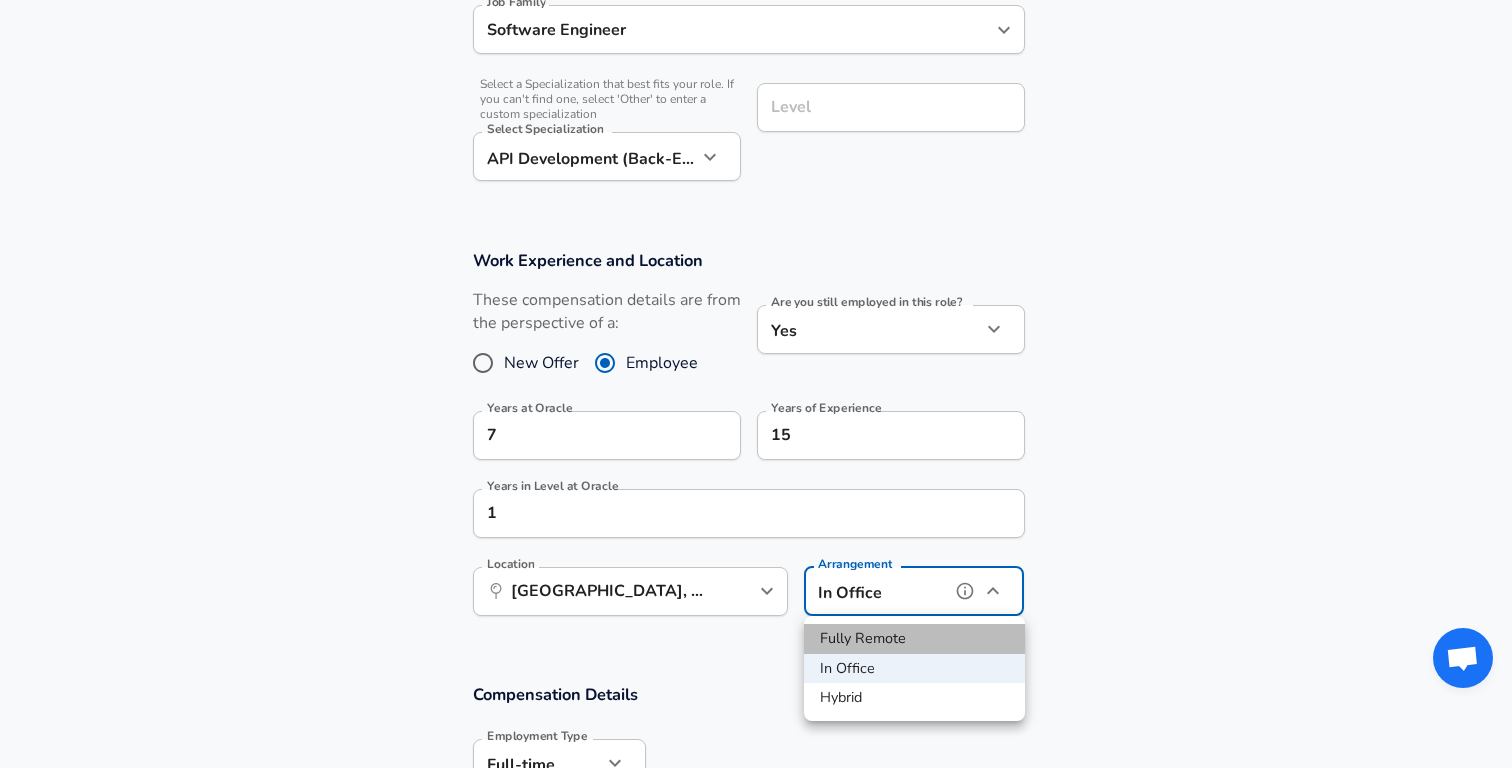 type on "remote" 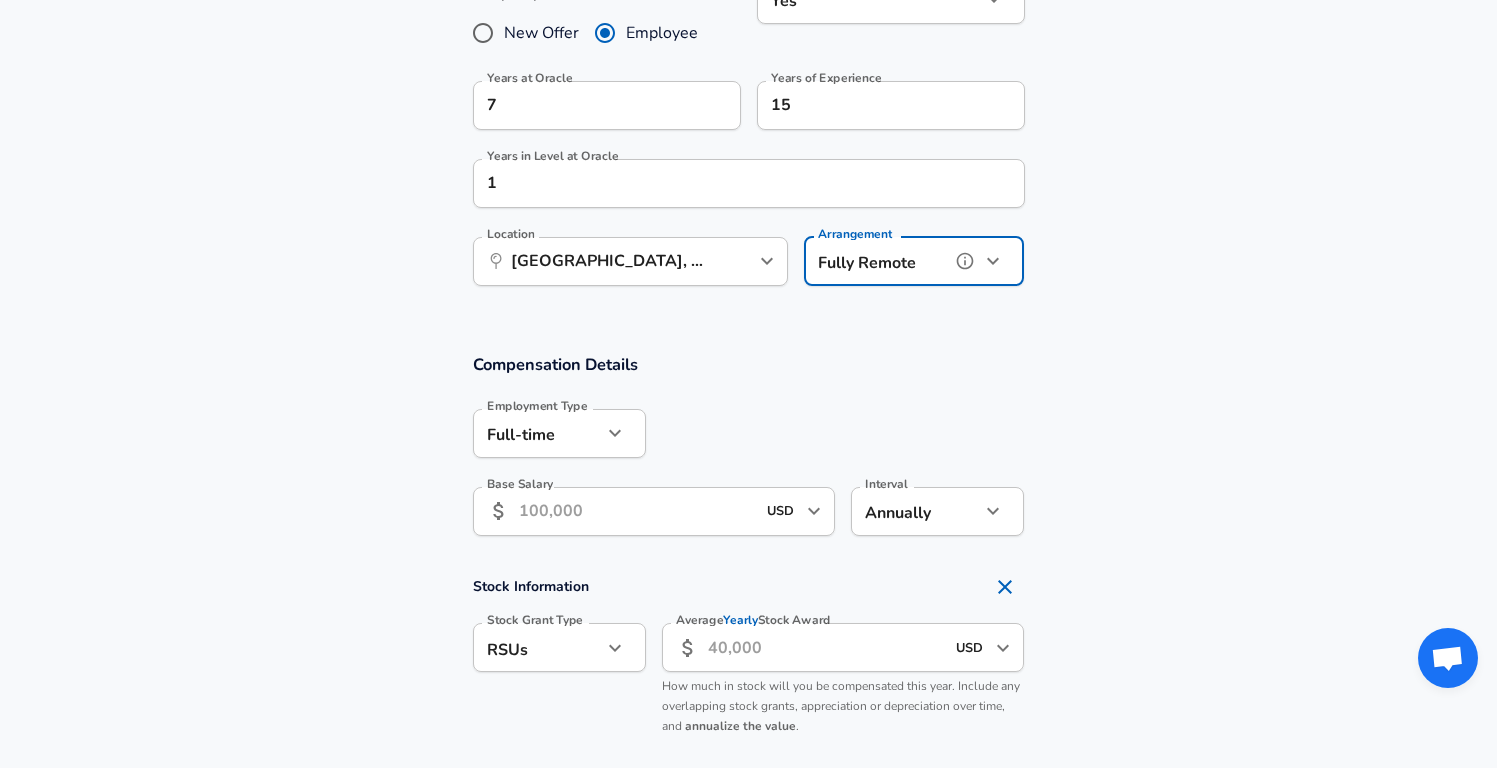 scroll, scrollTop: 1039, scrollLeft: 0, axis: vertical 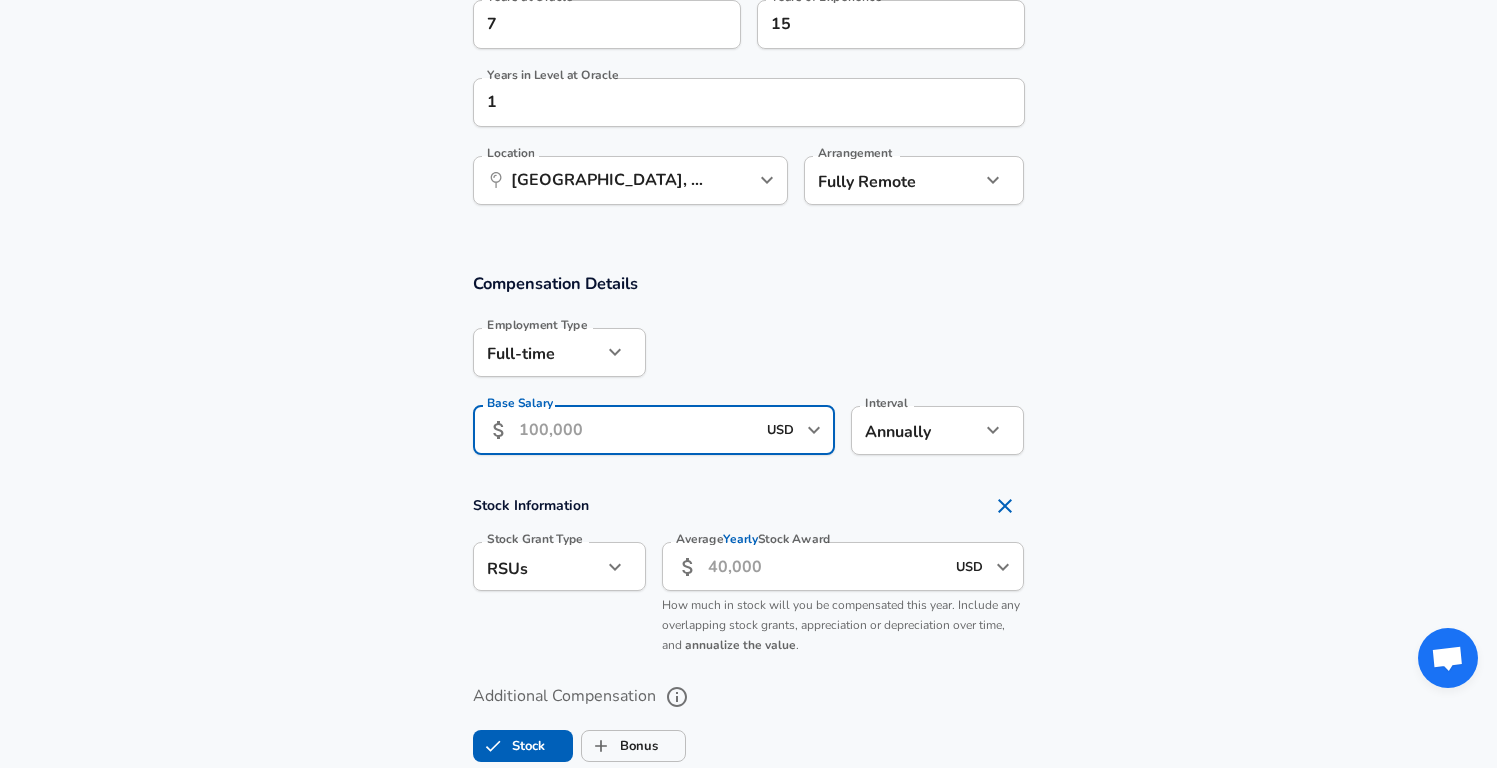 click on "Base Salary" at bounding box center [637, 430] 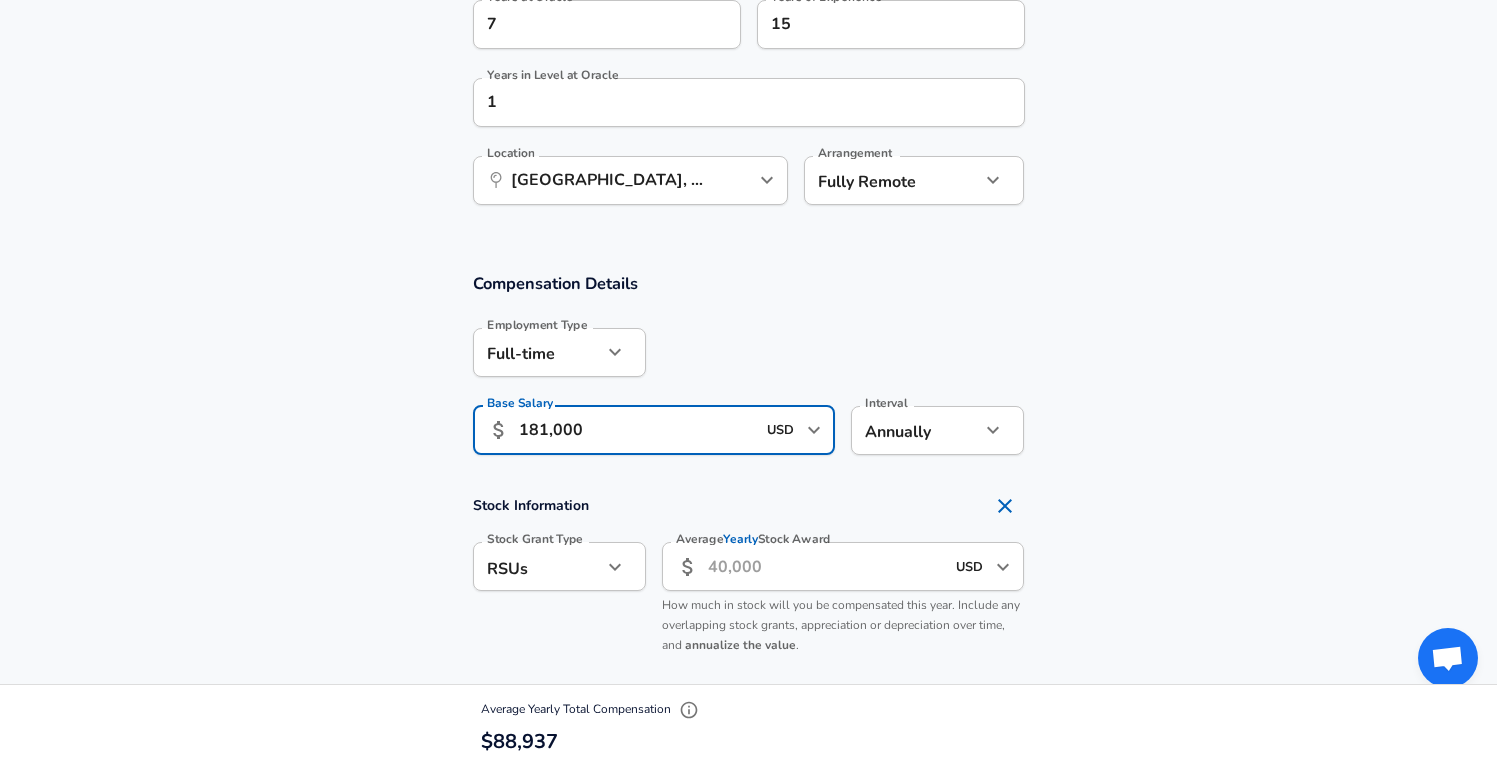 scroll, scrollTop: 1212, scrollLeft: 0, axis: vertical 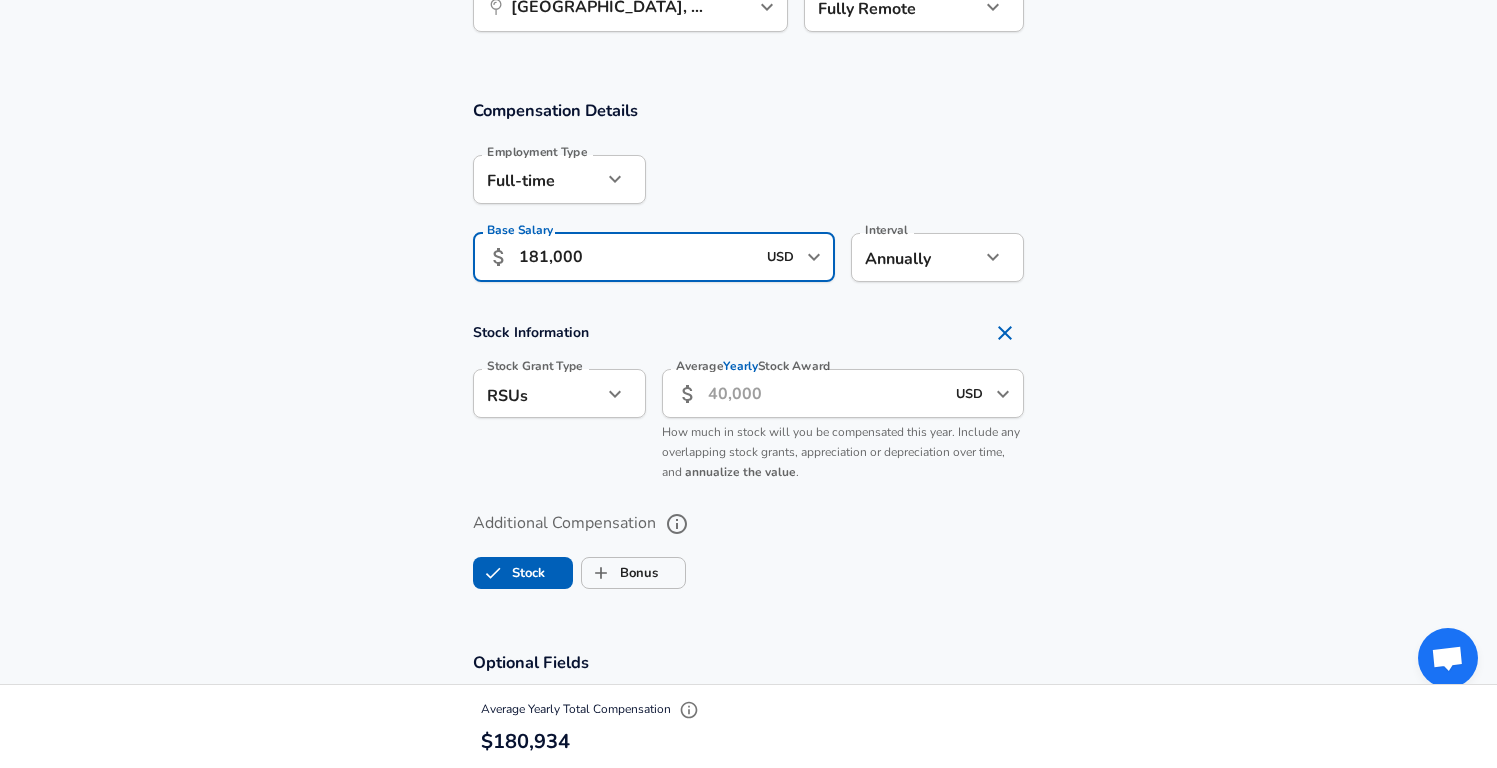 type on "181,000" 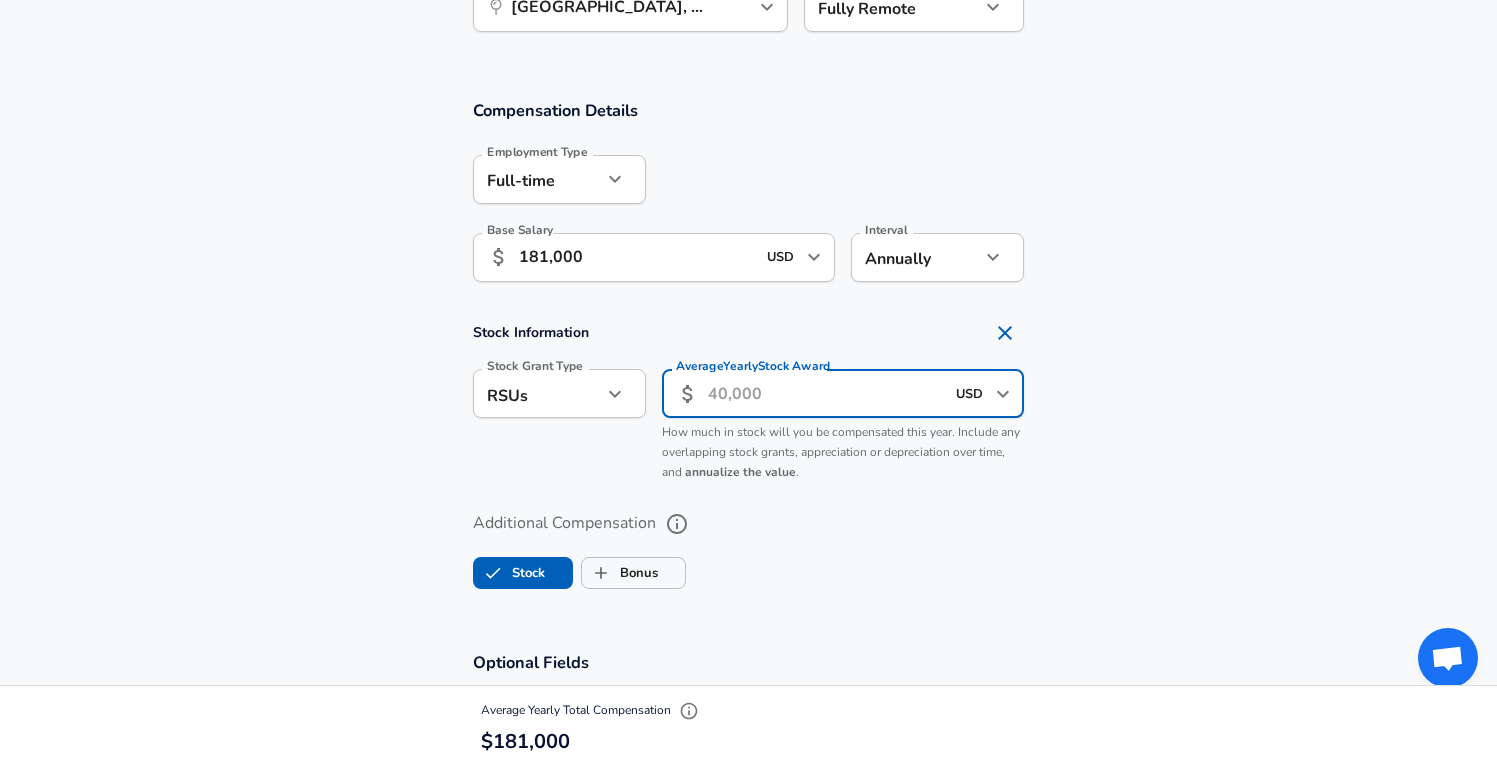 type on "30,000" 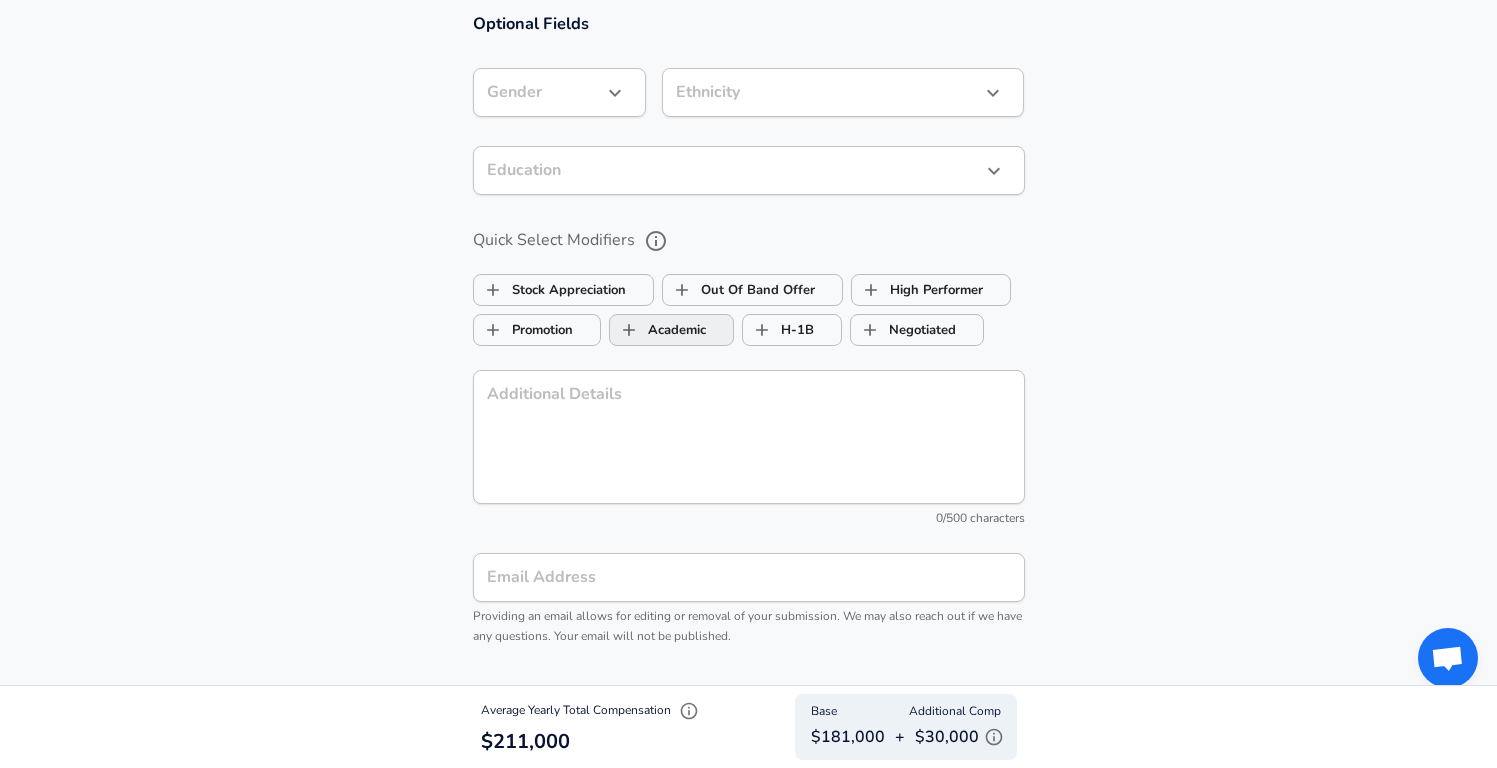scroll, scrollTop: 2215, scrollLeft: 0, axis: vertical 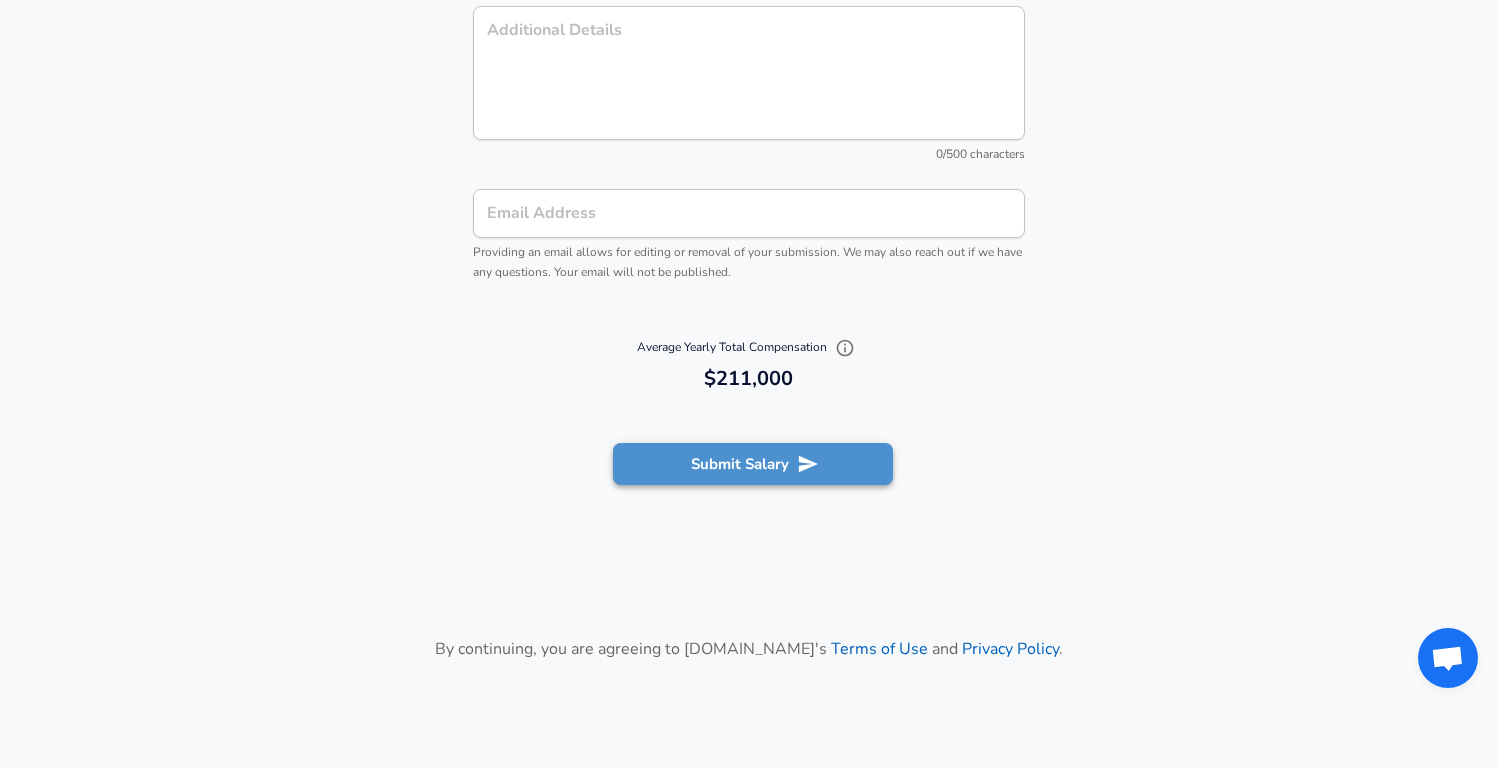 click on "Submit Salary" at bounding box center (753, 464) 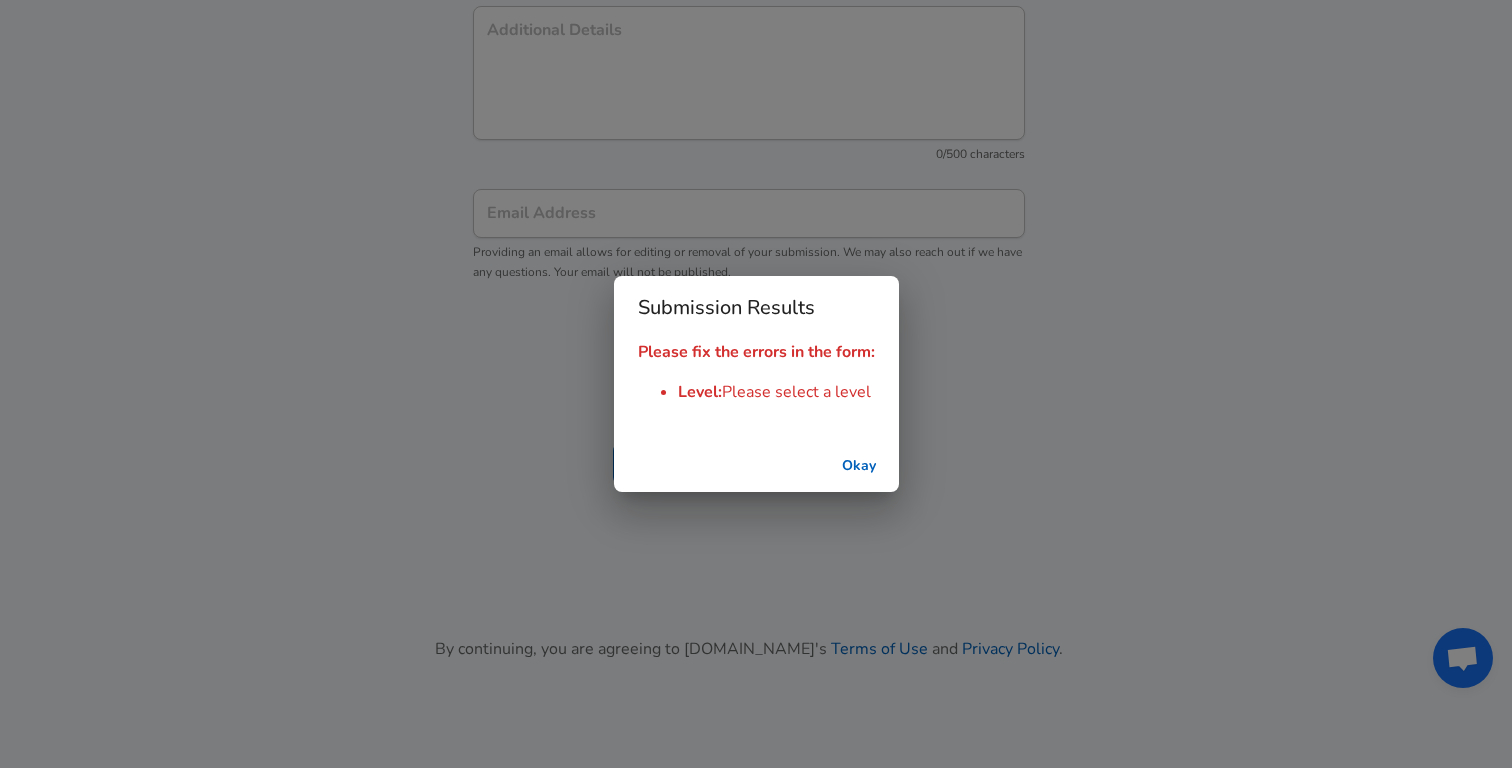 click on "Okay" at bounding box center (859, 466) 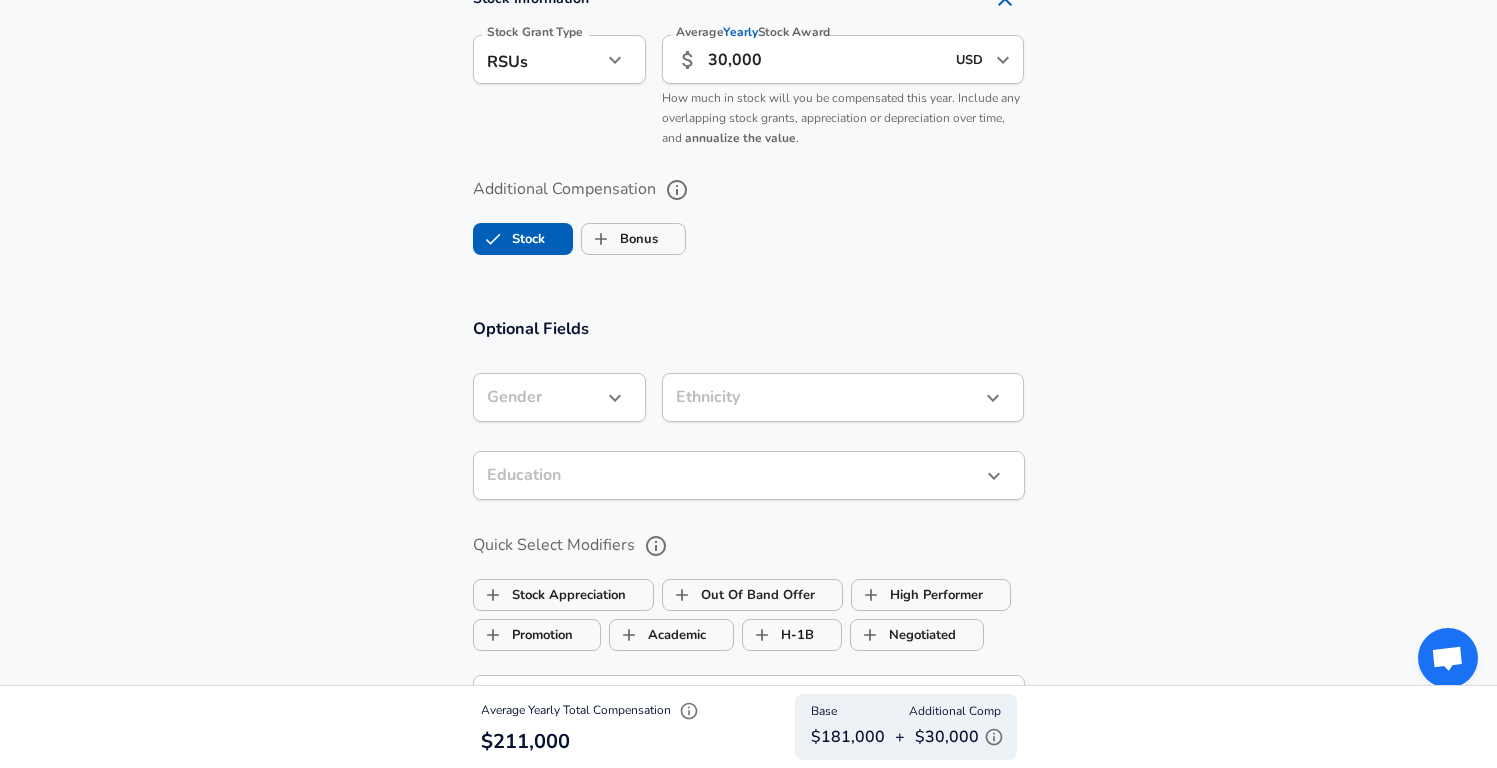 scroll, scrollTop: 1546, scrollLeft: 0, axis: vertical 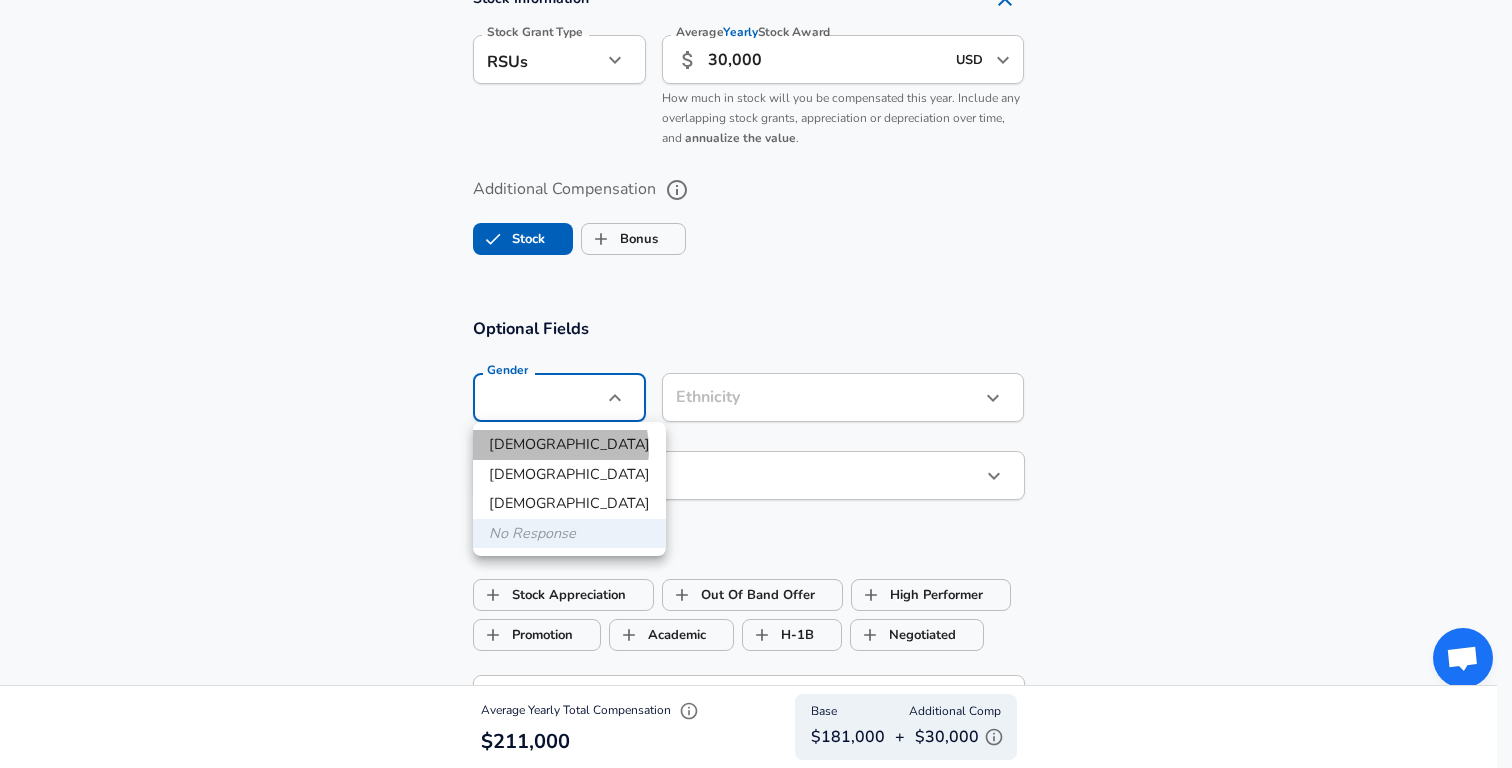 click on "[DEMOGRAPHIC_DATA]" at bounding box center (569, 445) 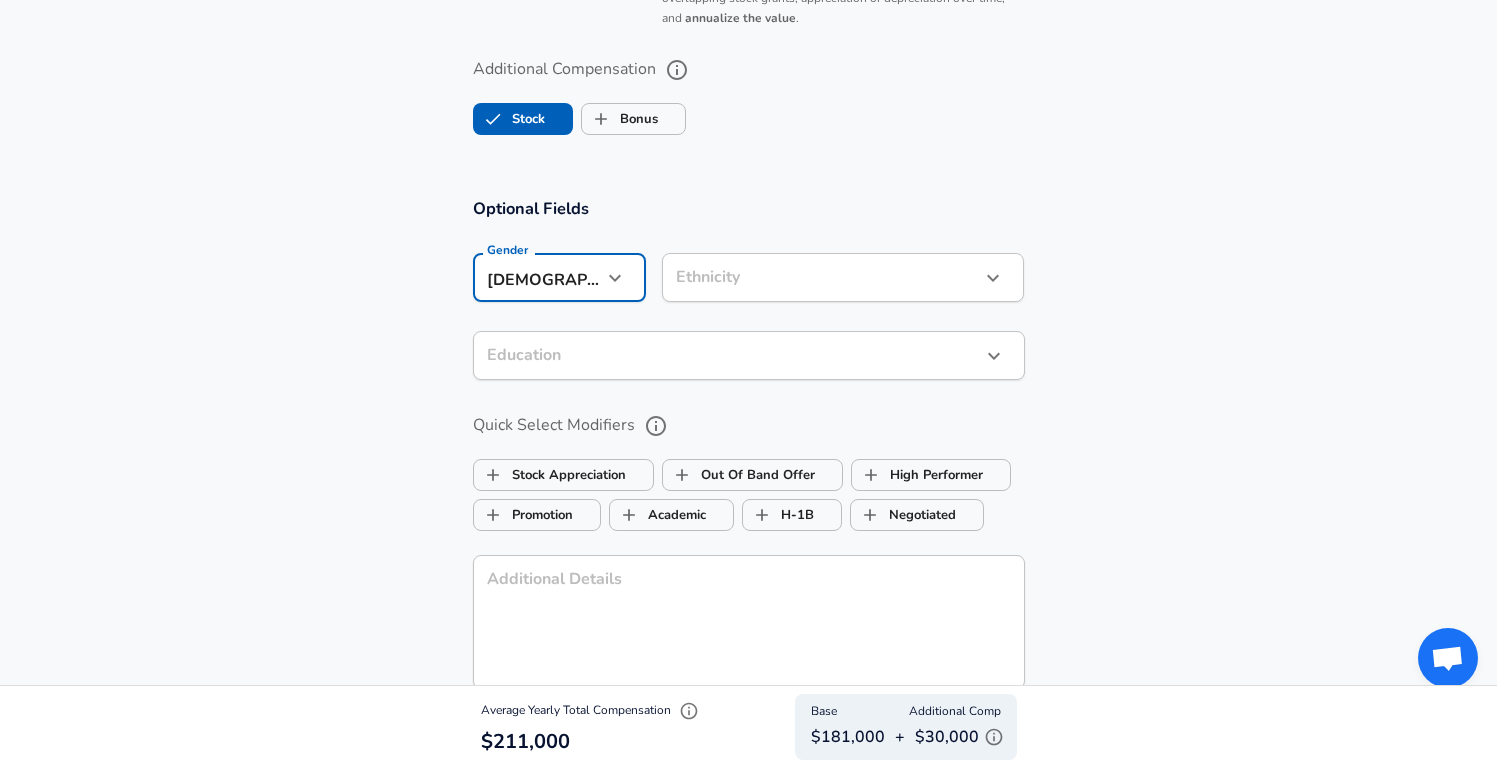 scroll, scrollTop: 1713, scrollLeft: 0, axis: vertical 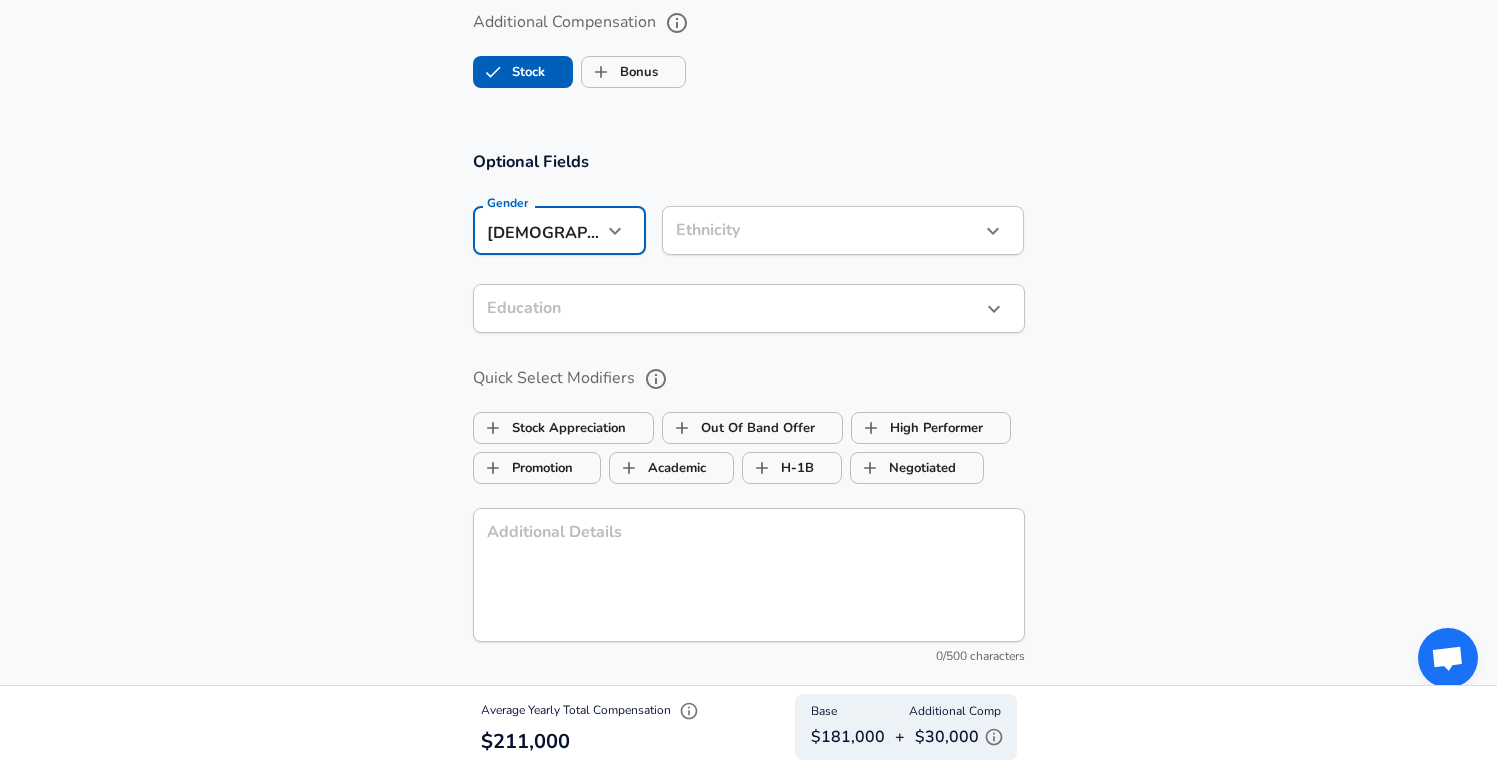 click on "Restart Add Your Salary Upload your offer letter   to verify your submission Enhance Privacy and Anonymity No Automatically hides specific fields until there are enough submissions to safely display the full details.   More Details Based on your submission and the data points that we have already collected, we will automatically hide and anonymize specific fields if there aren't enough data points to remain sufficiently anonymous. Company & Title Information   Enter the company you received your offer from Company Oracle Company   Select the title that closest resembles your official title. This should be similar to the title that was present on your offer letter. Title Software Engineer Title Job Family Software Engineer Job Family   Select a Specialization that best fits your role. If you can't find one, select 'Other' to enter a custom specialization Select Specialization API Development (Back-End) API Development (Back-End) Select Specialization Level Level Please select a level New Offer Employee Yes yes" at bounding box center (748, -1329) 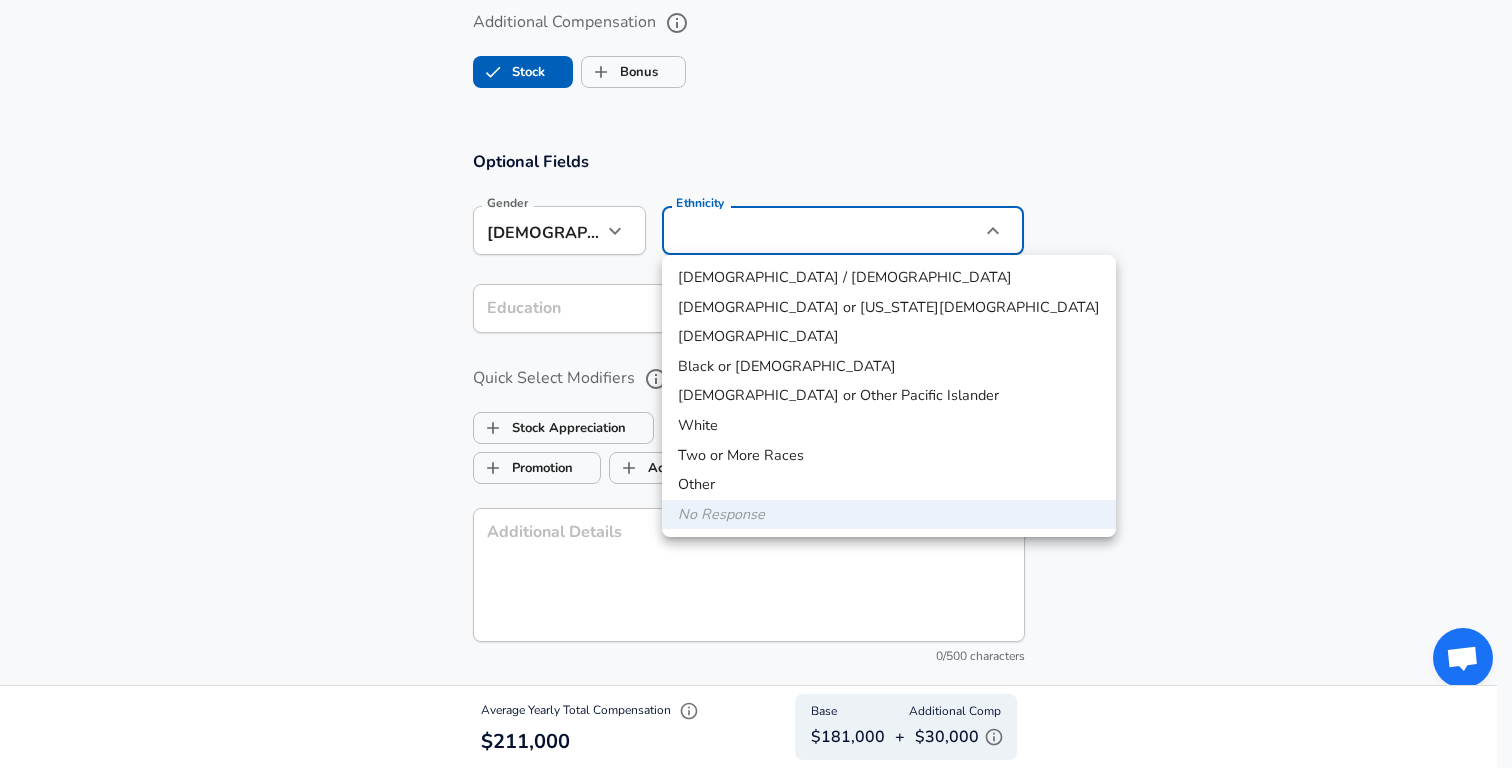 click on "[DEMOGRAPHIC_DATA]" at bounding box center (889, 337) 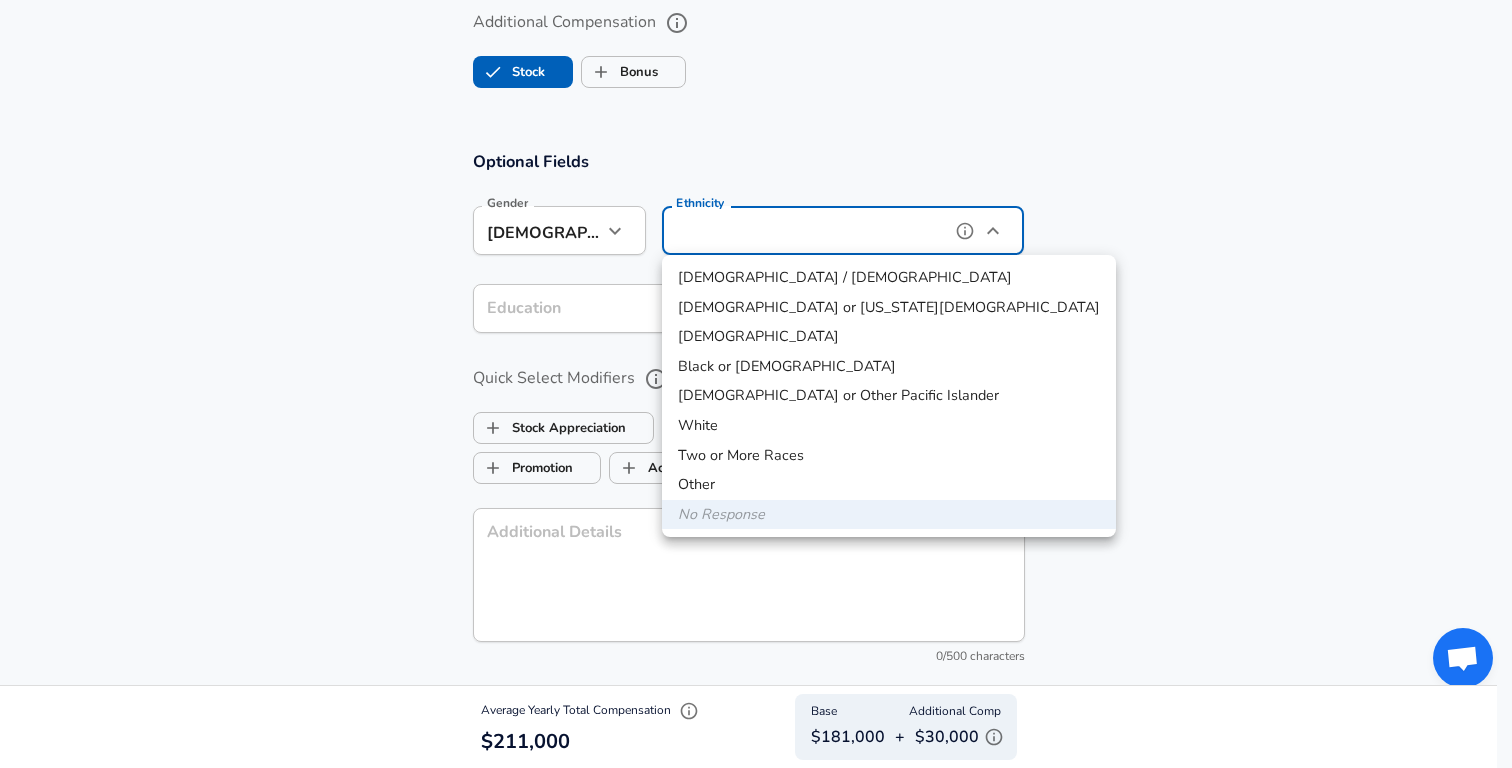 type on "[DEMOGRAPHIC_DATA]" 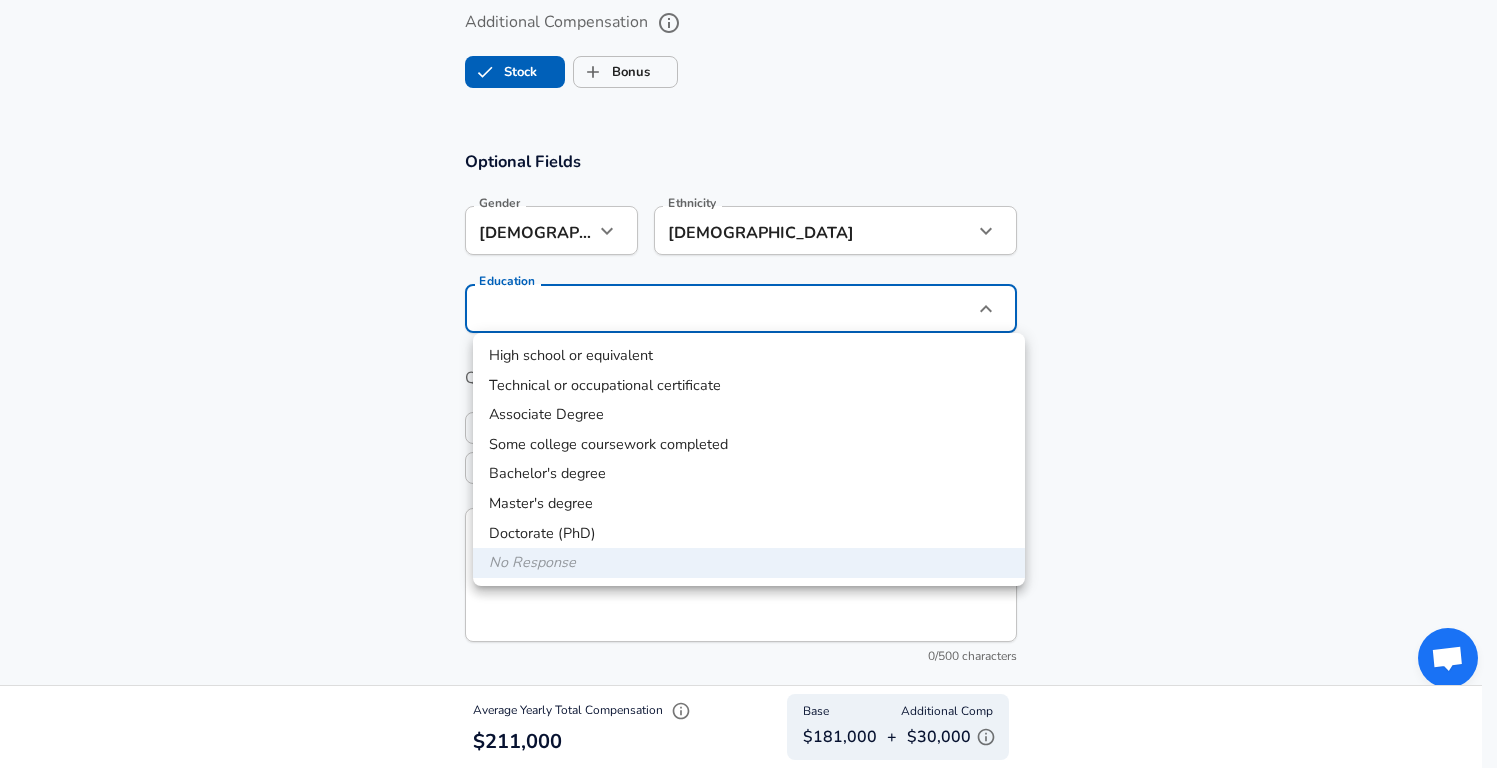 click on "Restart Add Your Salary Upload your offer letter   to verify your submission Enhance Privacy and Anonymity No Automatically hides specific fields until there are enough submissions to safely display the full details.   More Details Based on your submission and the data points that we have already collected, we will automatically hide and anonymize specific fields if there aren't enough data points to remain sufficiently anonymous. Company & Title Information   Enter the company you received your offer from Company Oracle Company   Select the title that closest resembles your official title. This should be similar to the title that was present on your offer letter. Title Software Engineer Title Job Family Software Engineer Job Family   Select a Specialization that best fits your role. If you can't find one, select 'Other' to enter a custom specialization Select Specialization API Development (Back-End) API Development (Back-End) Select Specialization Level Level Please select a level New Offer Employee Yes yes" at bounding box center [748, -1329] 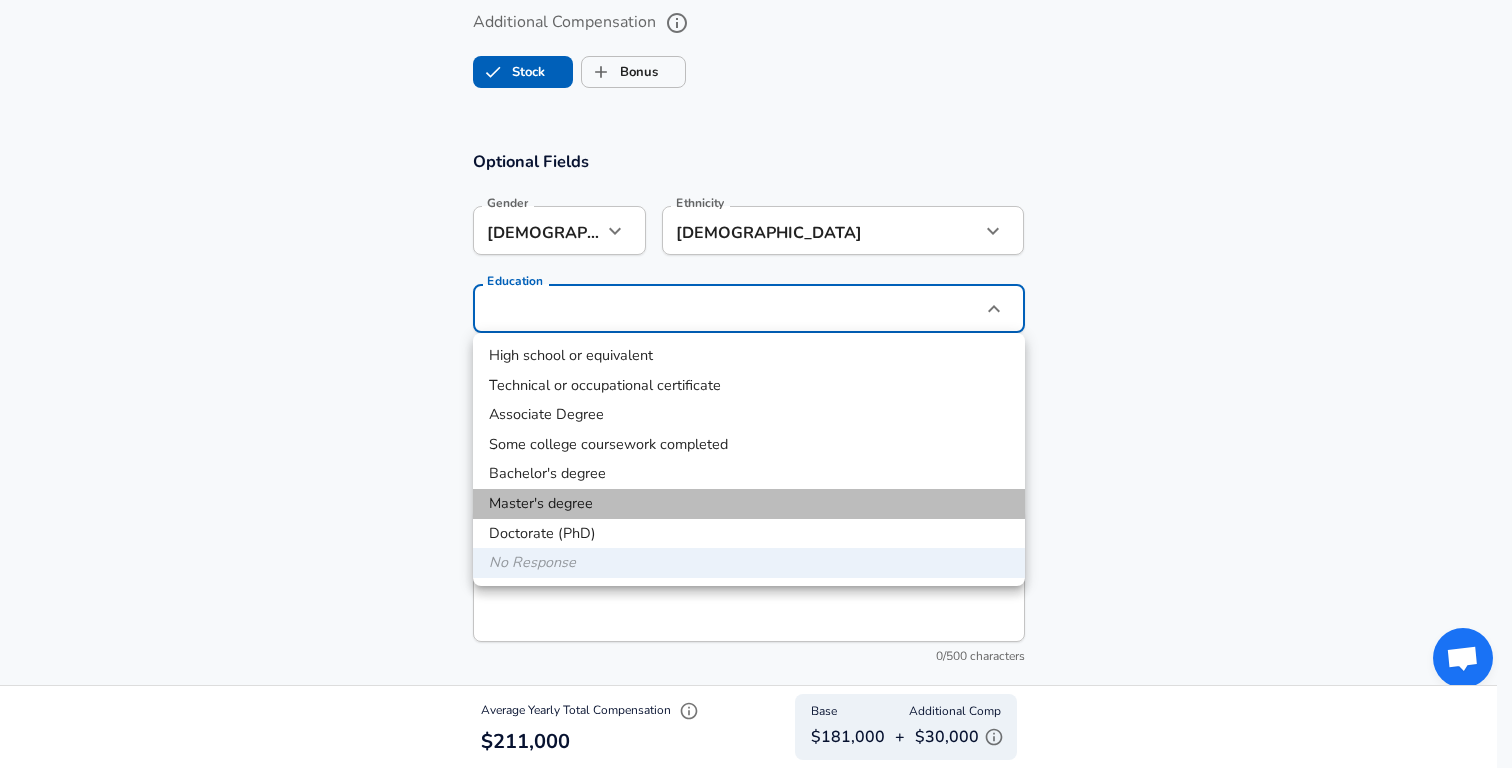 click on "Master's degree" at bounding box center (749, 504) 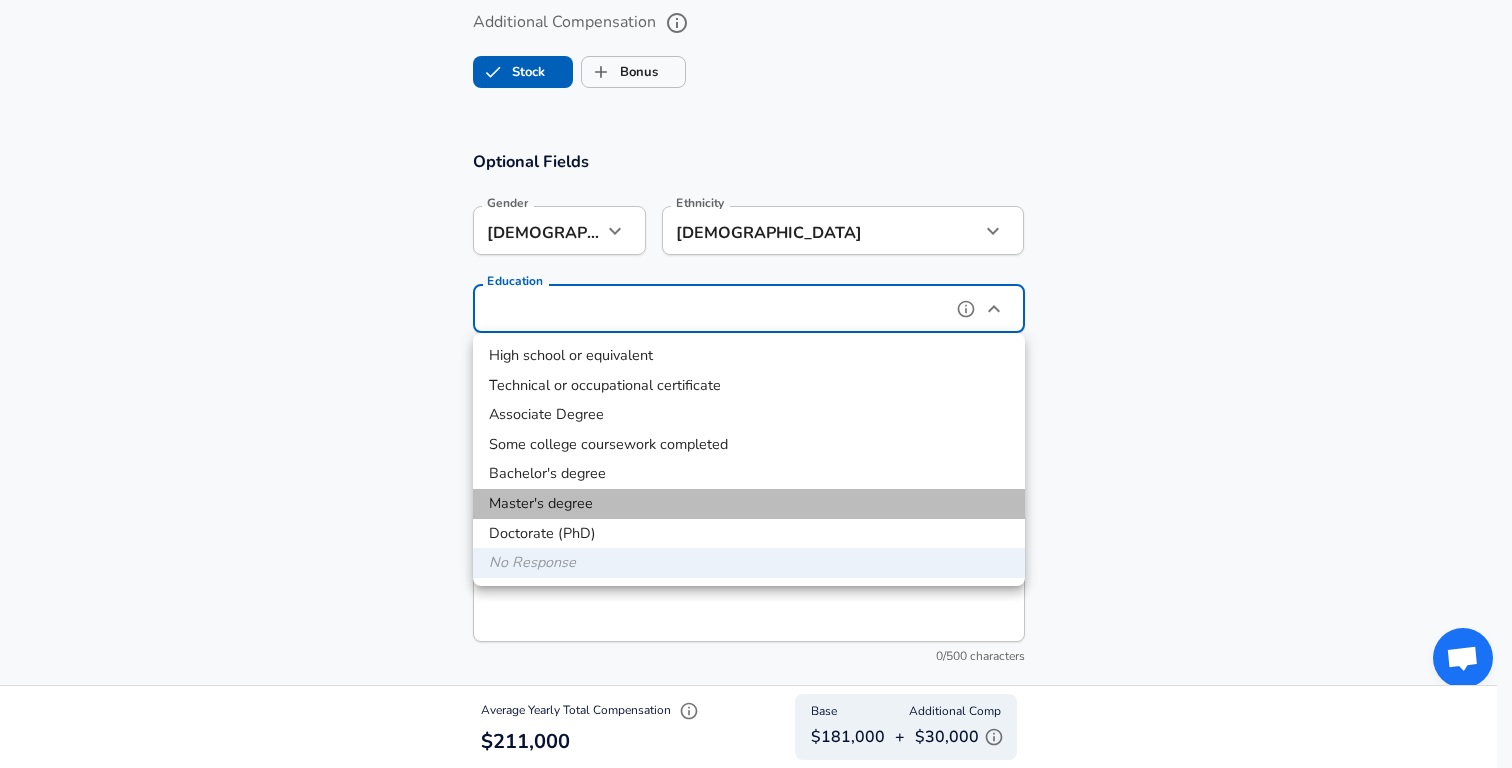 type on "Masters degree" 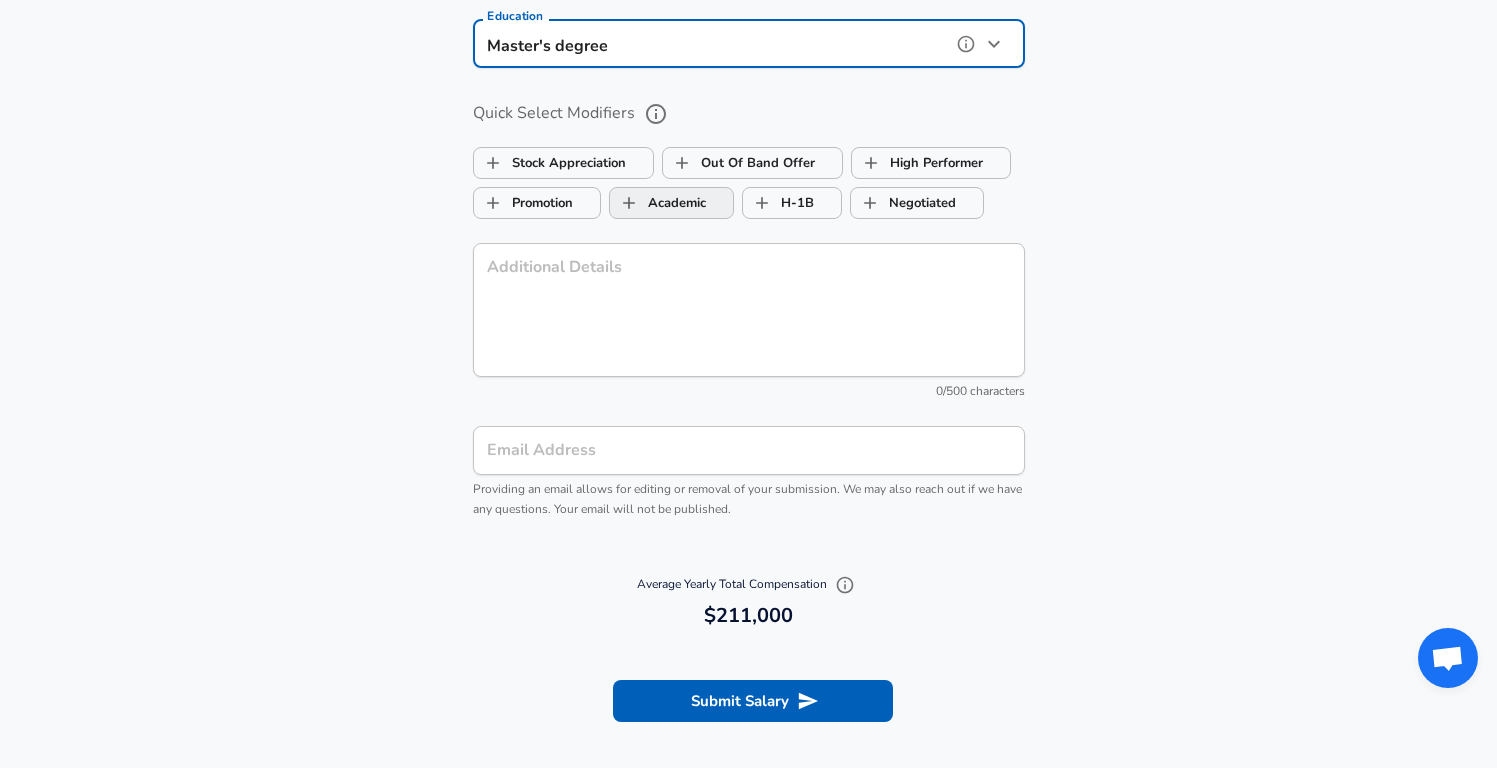scroll, scrollTop: 2041, scrollLeft: 0, axis: vertical 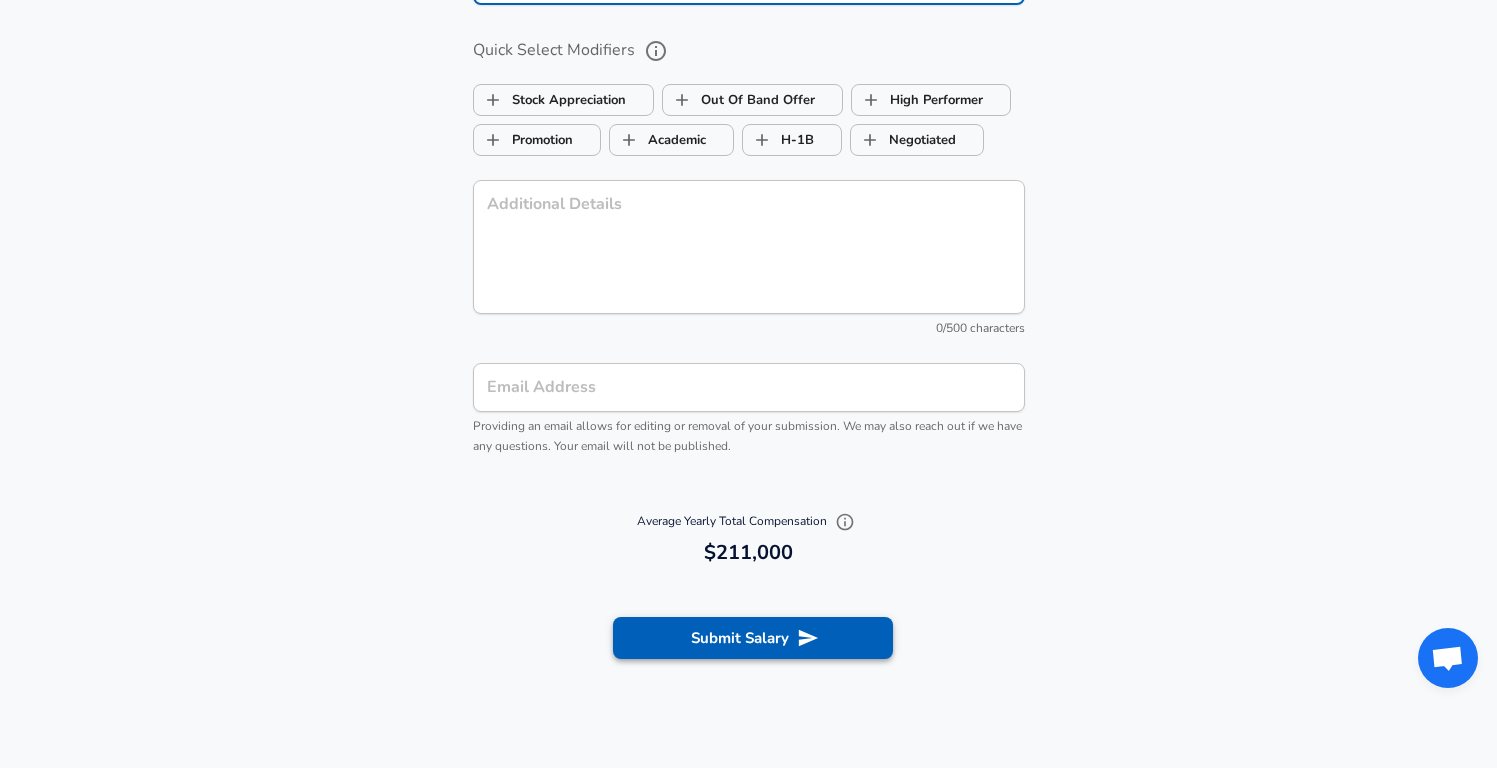 click on "Submit Salary" at bounding box center [753, 638] 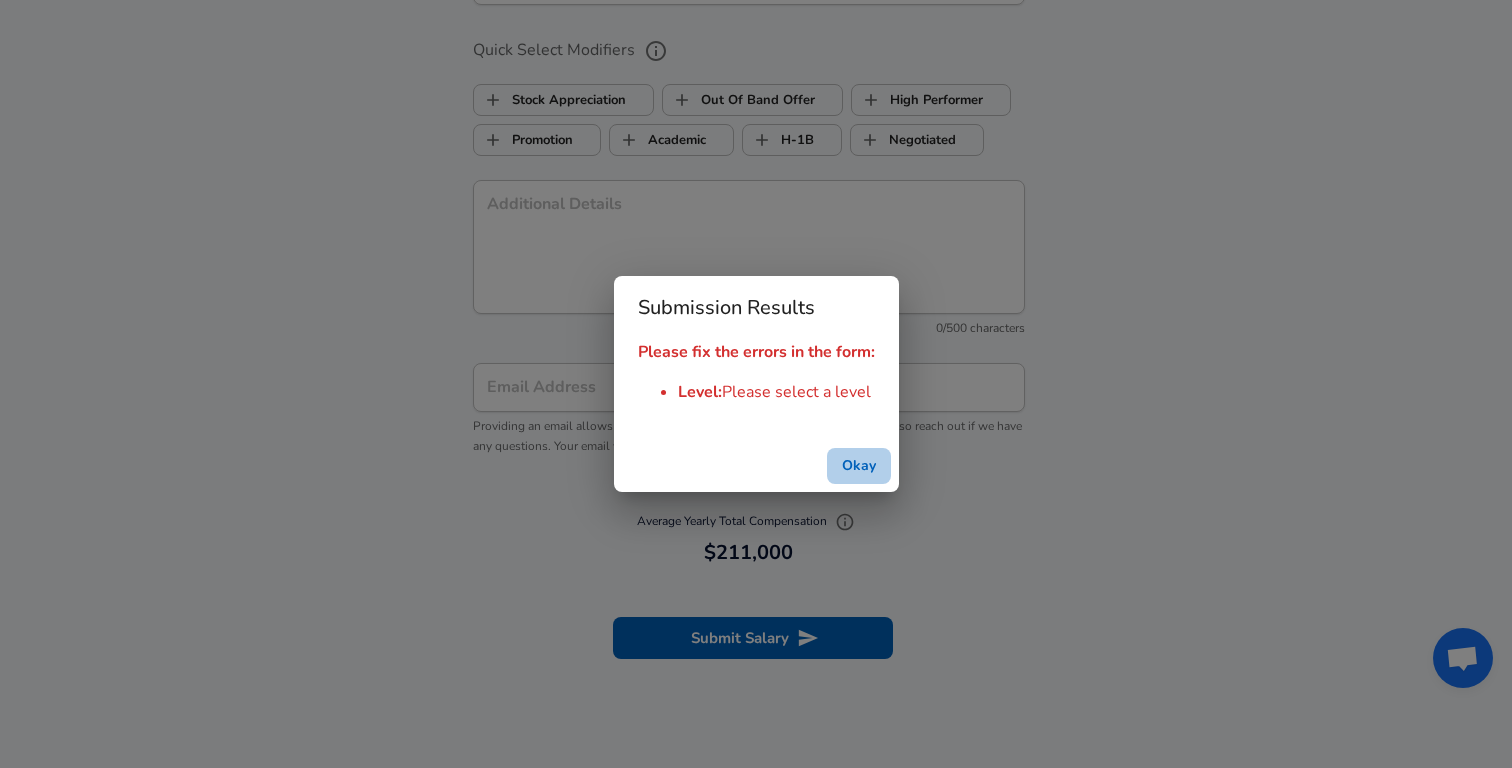 click on "Okay" at bounding box center (859, 466) 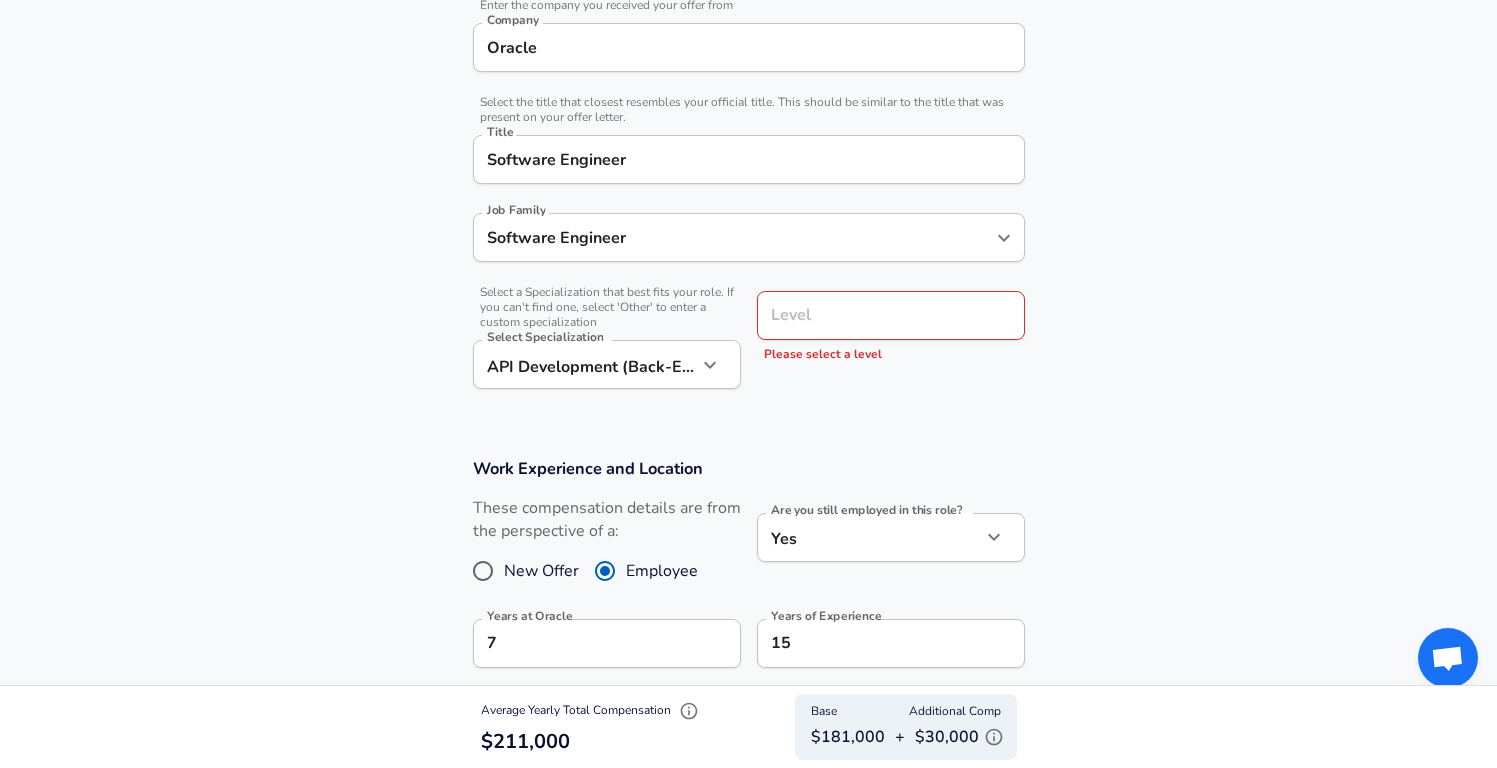 click on "Level" at bounding box center (891, 315) 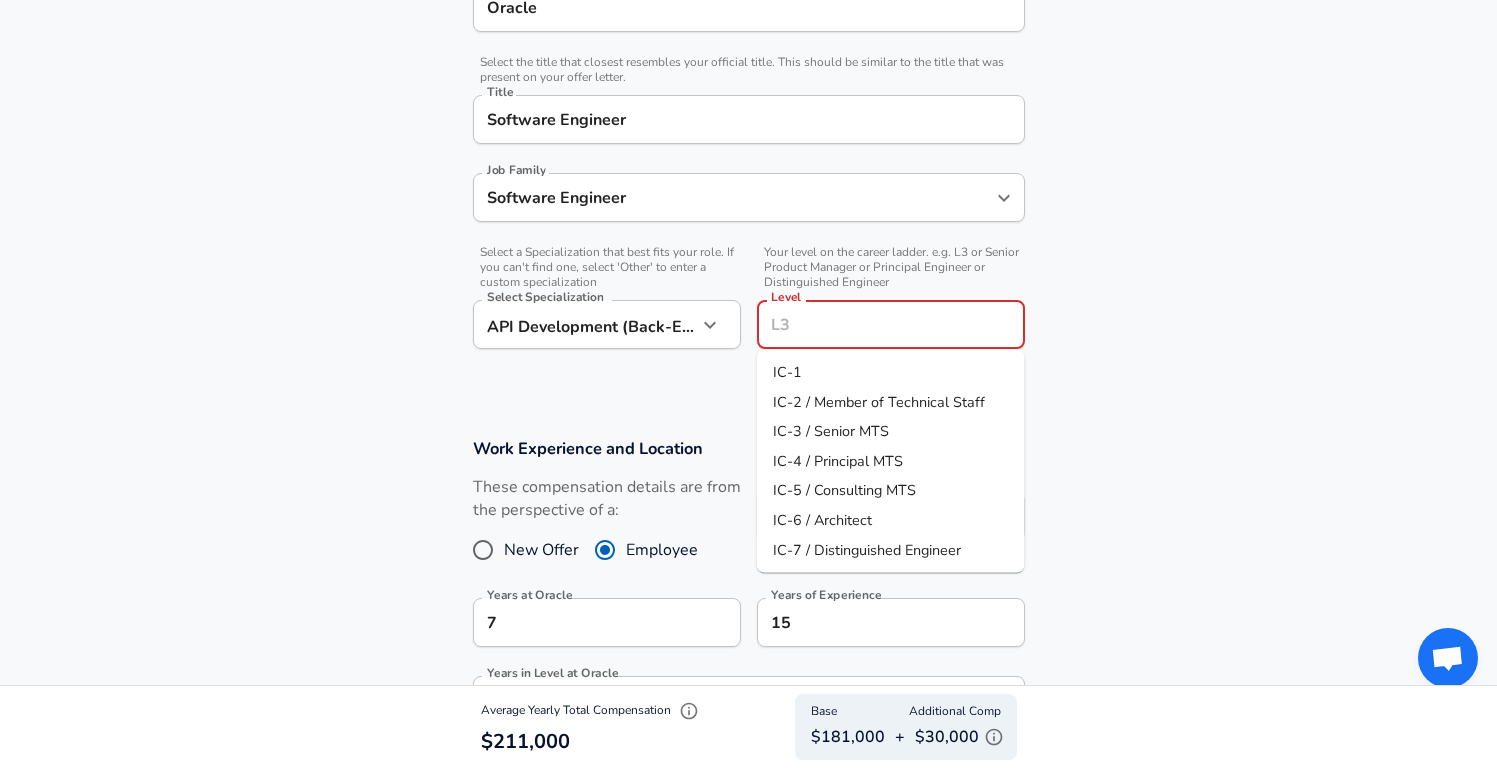 click on "IC-3 / Senior MTS" at bounding box center [831, 431] 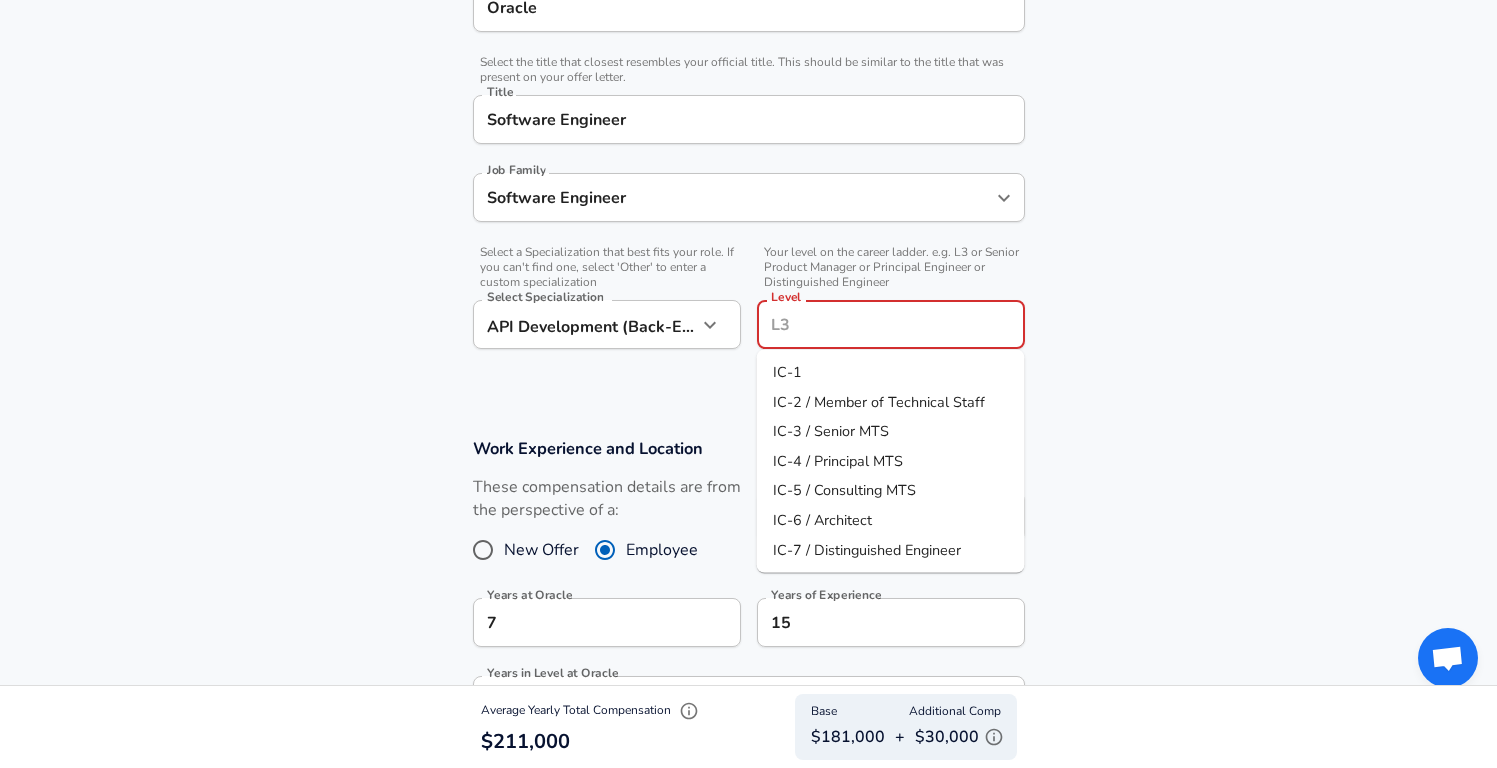 type on "IC-3 / Senior MTS" 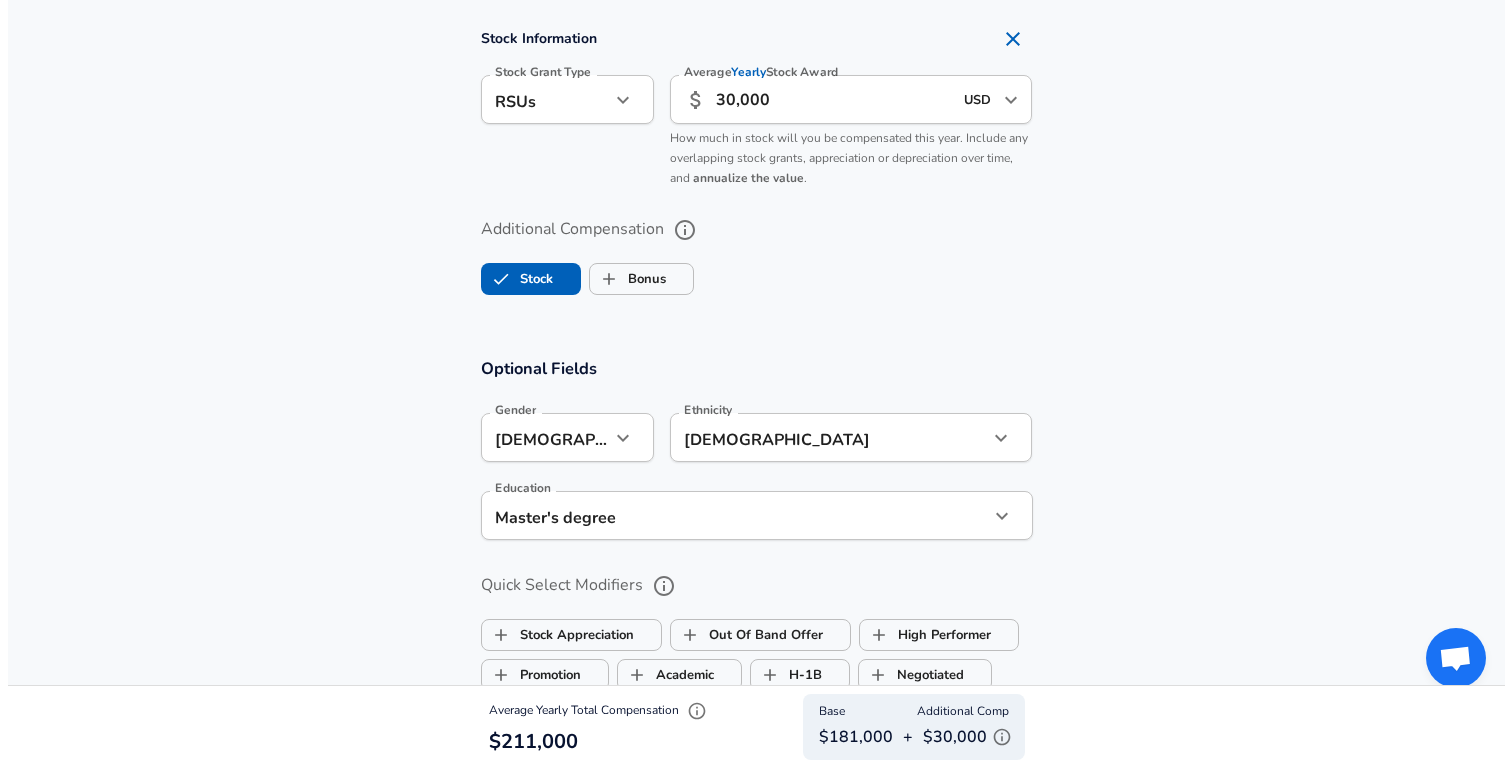 scroll, scrollTop: 2376, scrollLeft: 0, axis: vertical 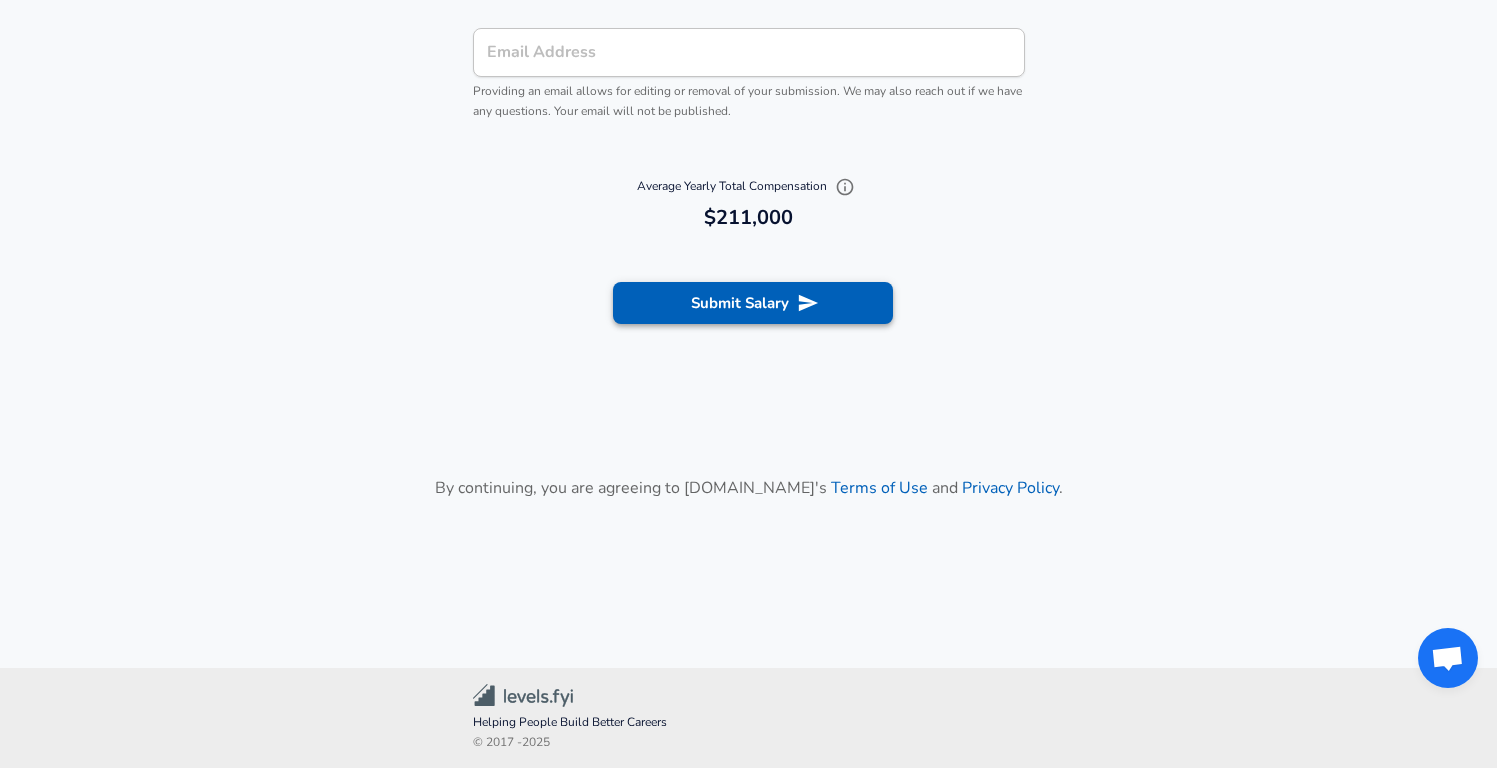 click on "Submit Salary" at bounding box center [753, 303] 